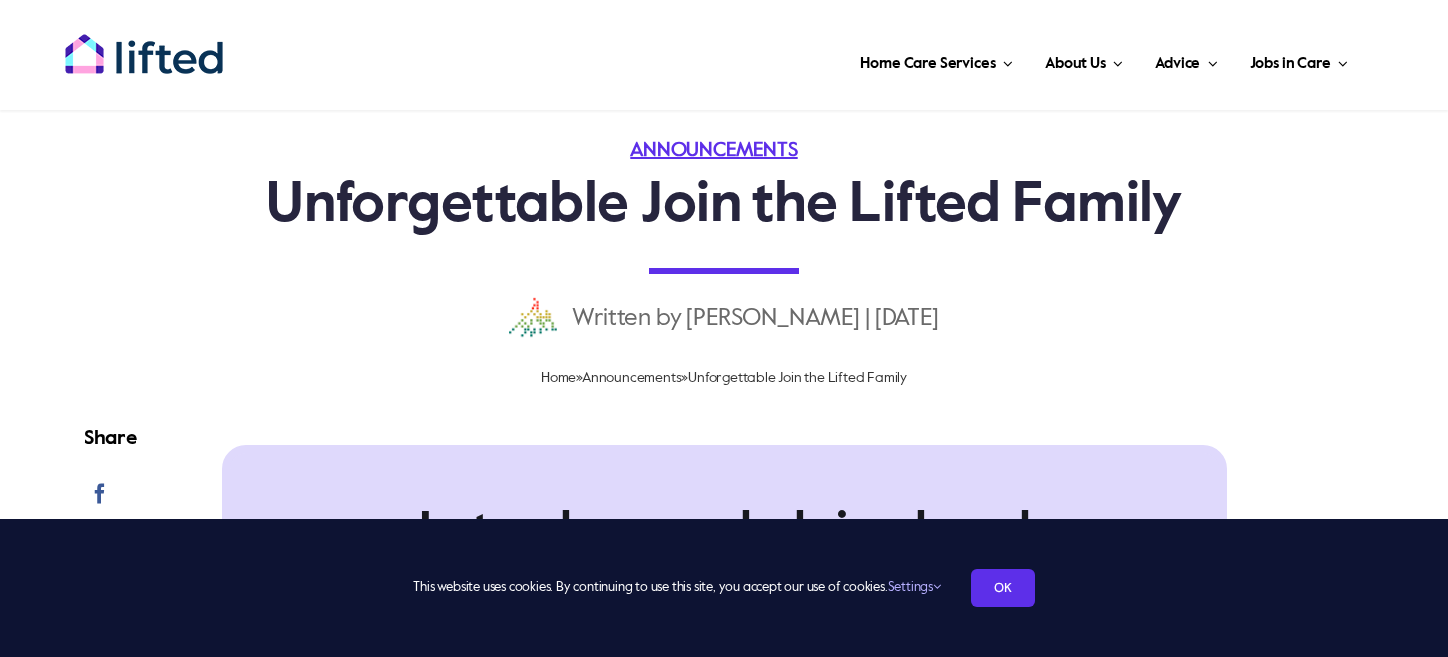 scroll, scrollTop: 0, scrollLeft: 0, axis: both 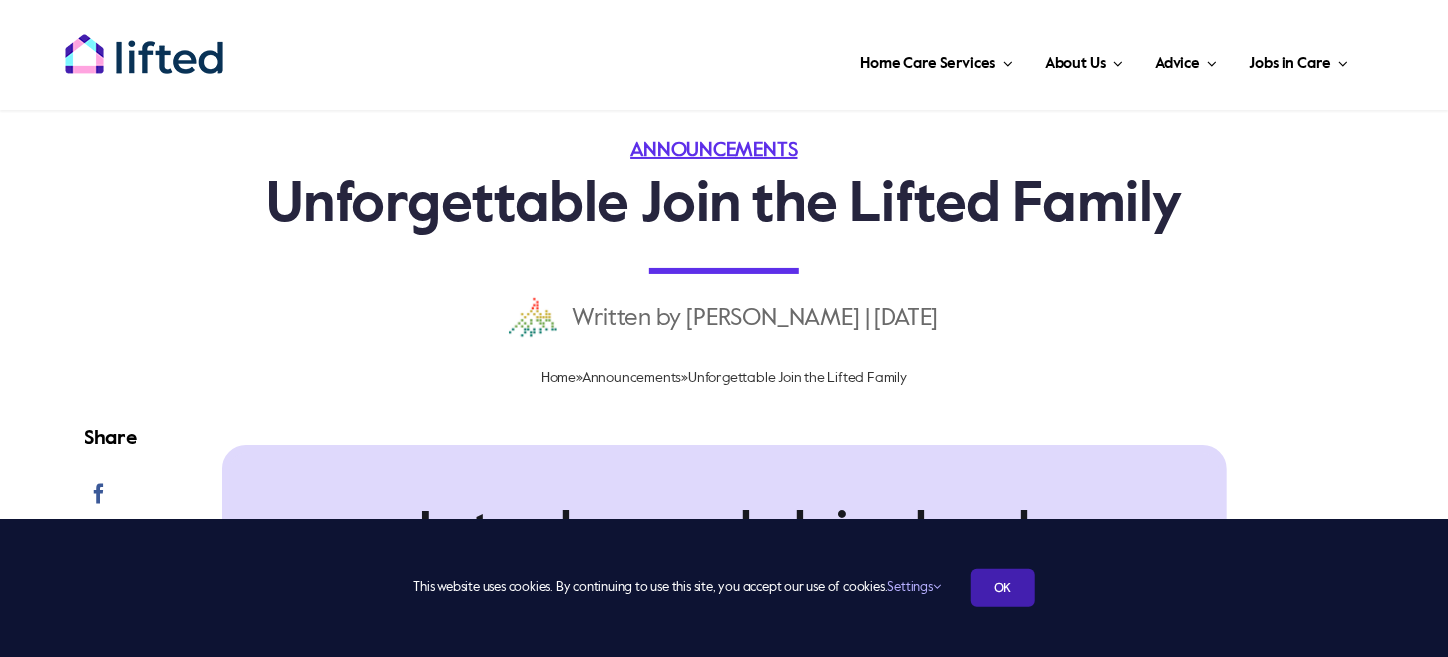 click on "OK" at bounding box center (1003, 588) 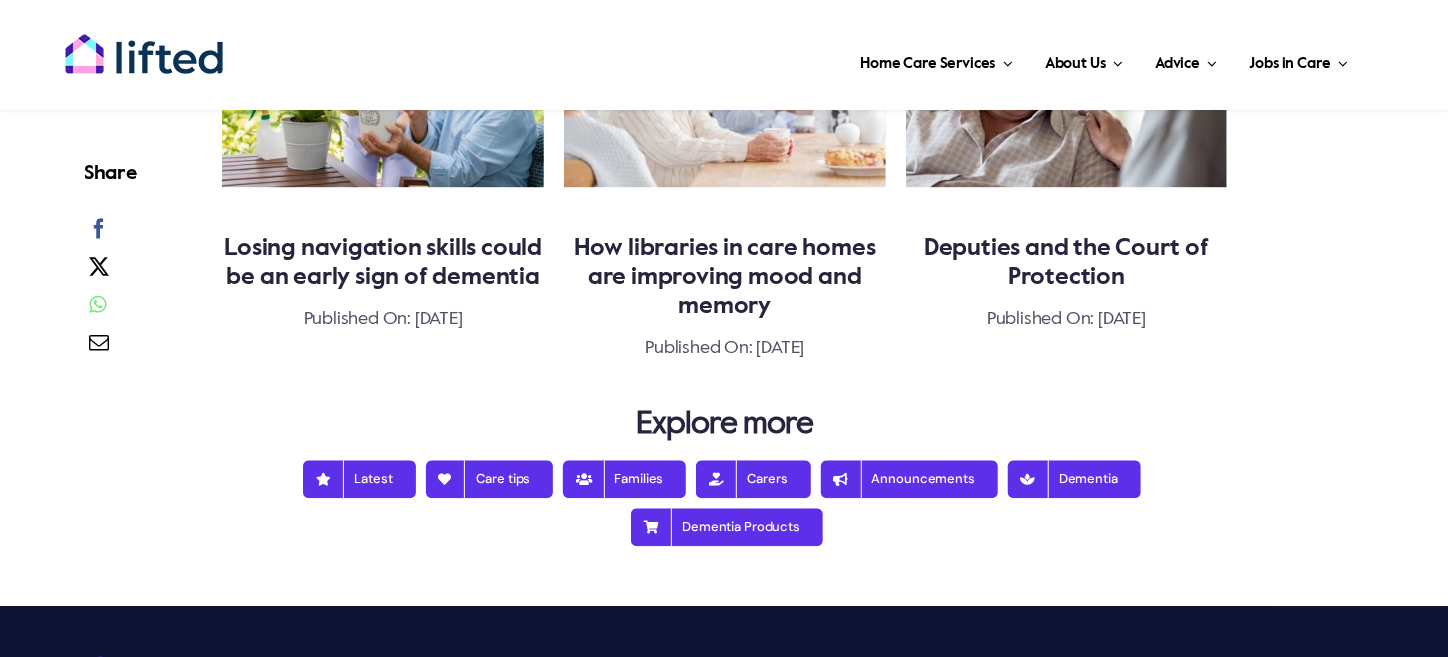 scroll, scrollTop: 2200, scrollLeft: 0, axis: vertical 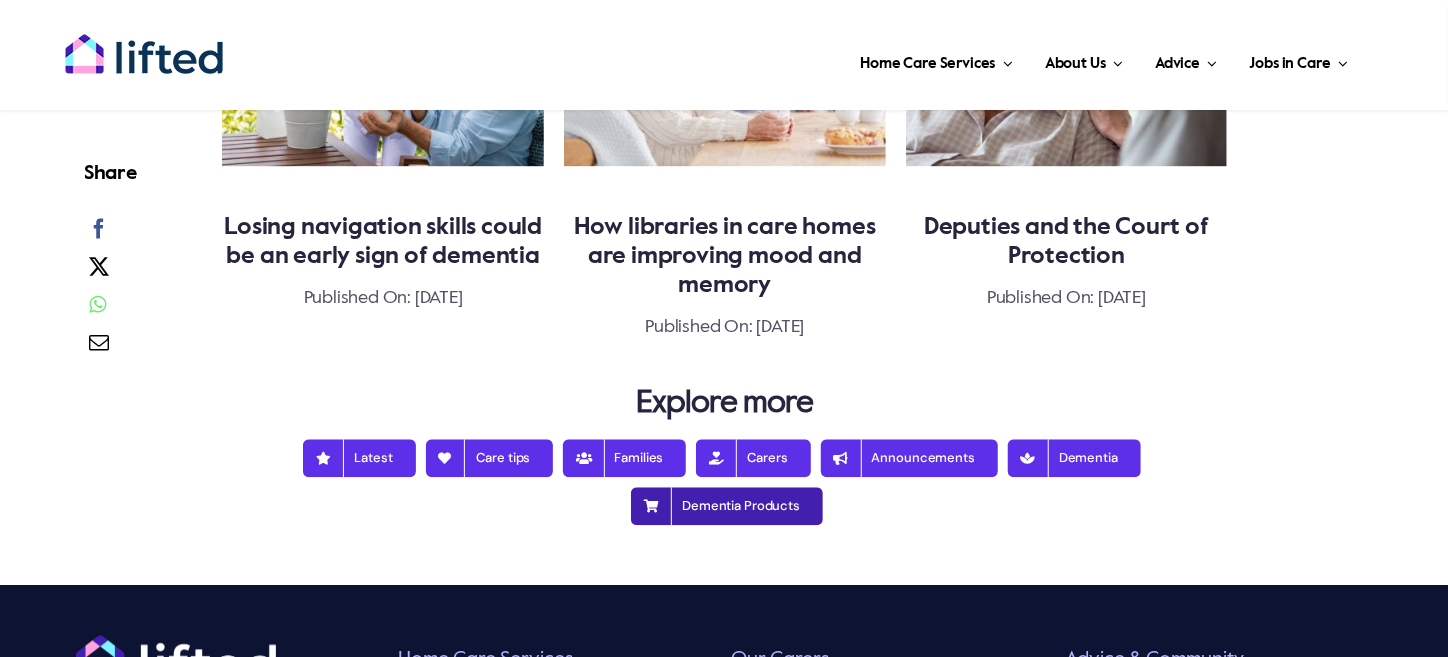 click on "Dementia Products" at bounding box center [727, 506] 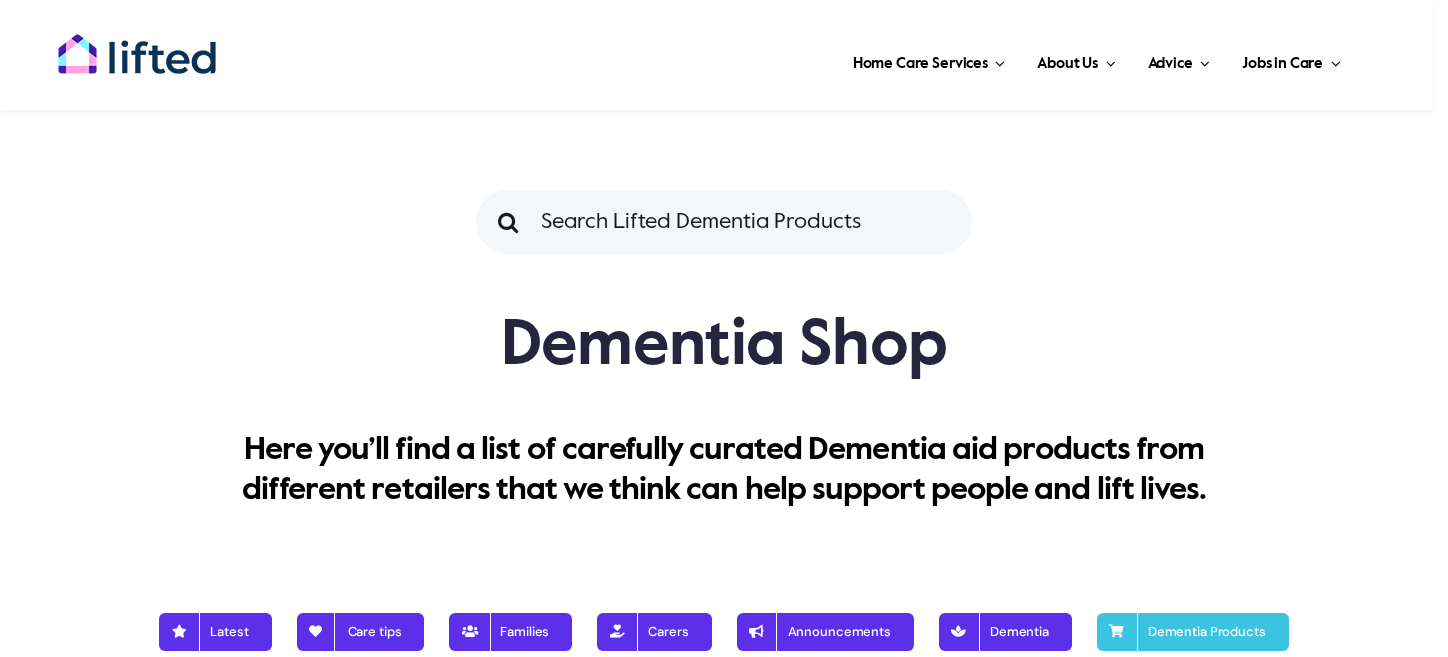 scroll, scrollTop: 99, scrollLeft: 0, axis: vertical 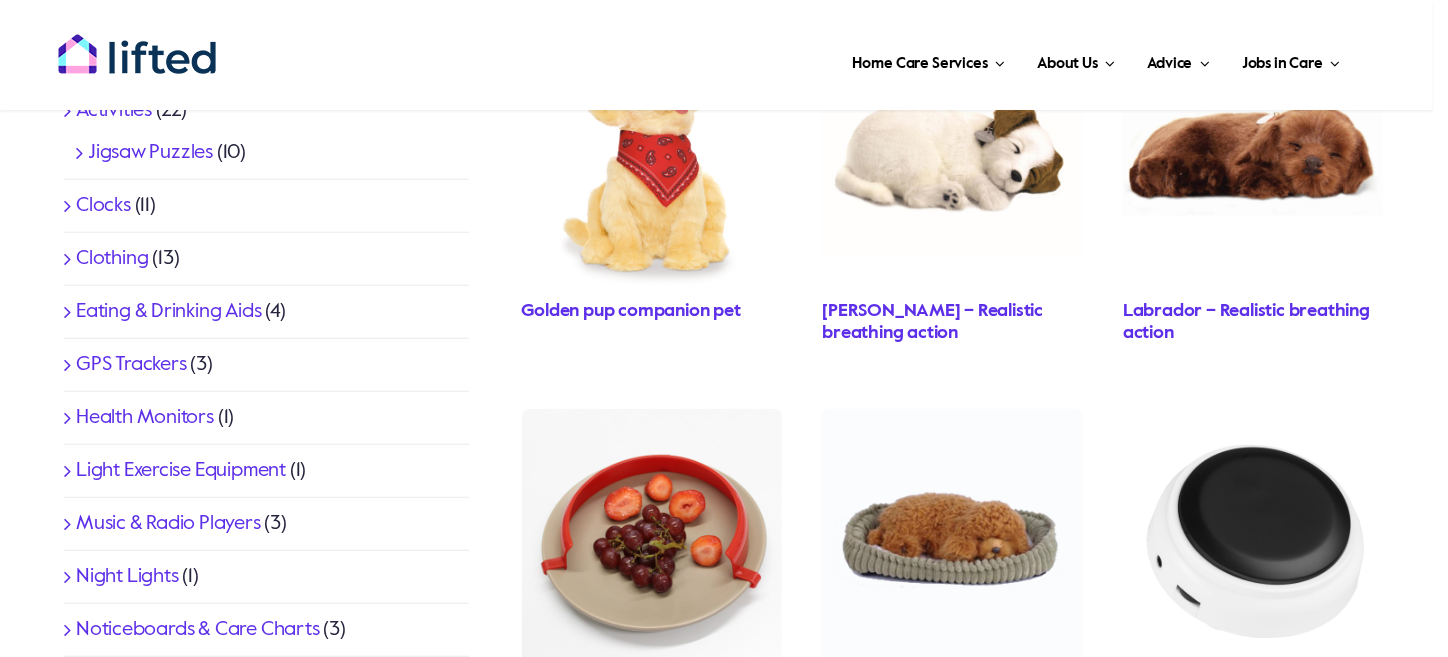 click on "Music & Radio Players" at bounding box center (168, 524) 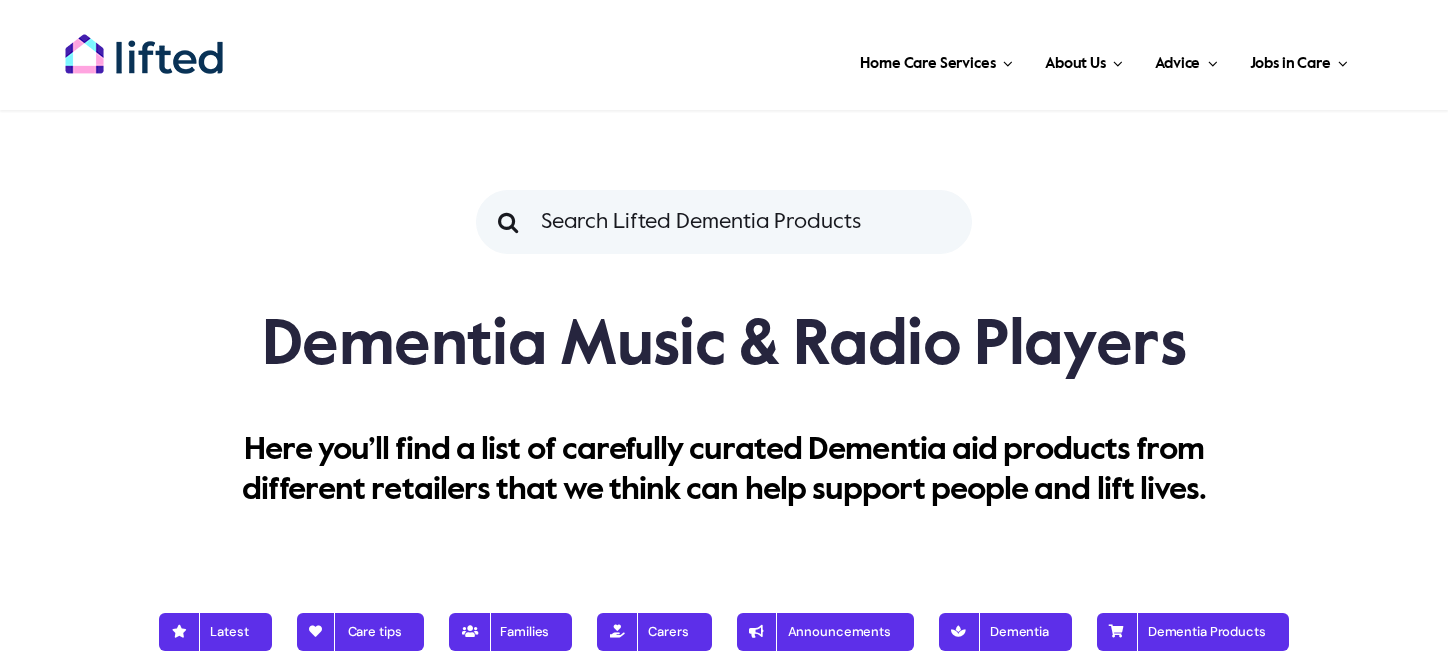 scroll, scrollTop: 200, scrollLeft: 0, axis: vertical 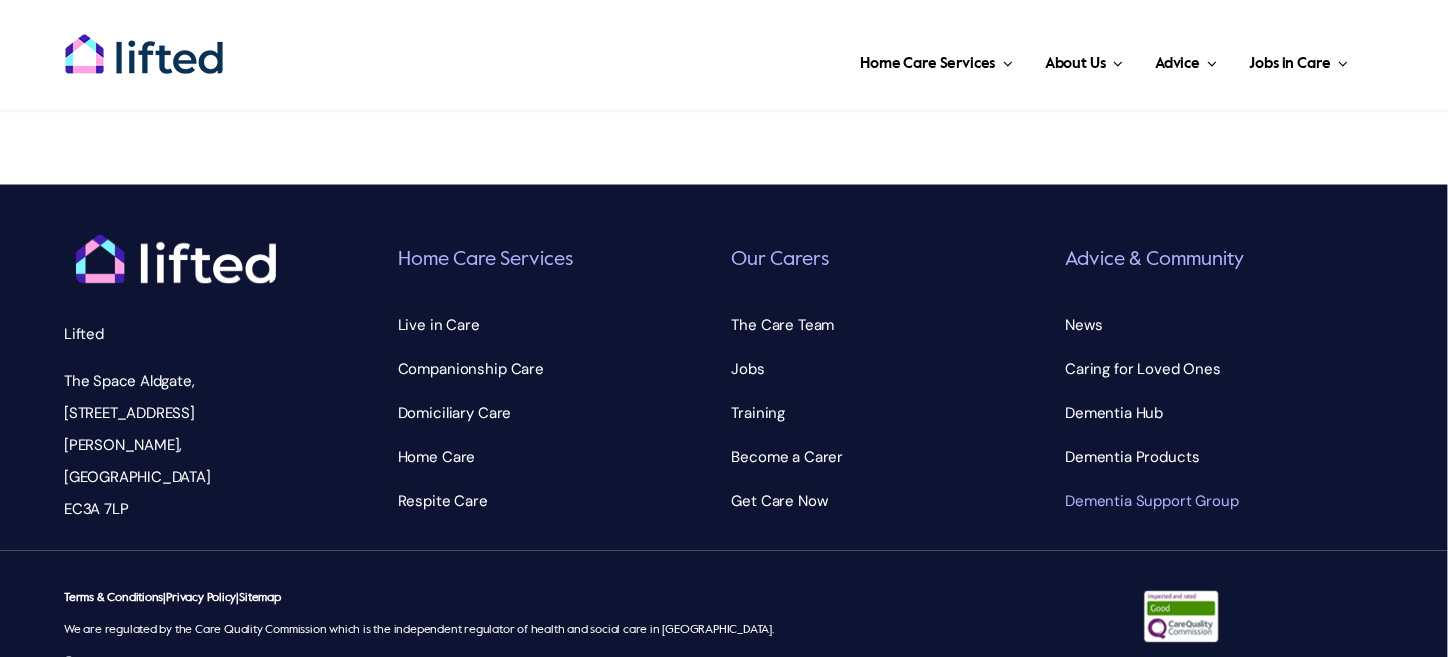 click on "Dementia Support Group" at bounding box center (1152, 502) 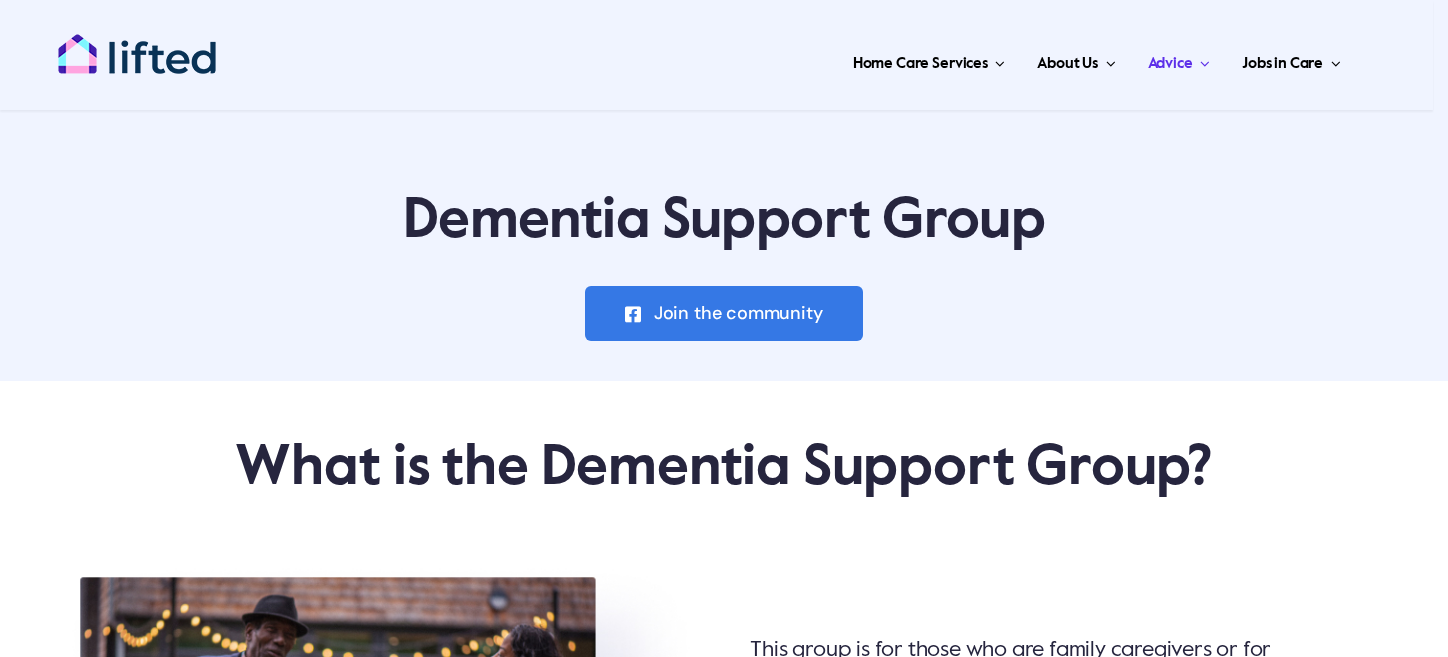 scroll, scrollTop: 0, scrollLeft: 0, axis: both 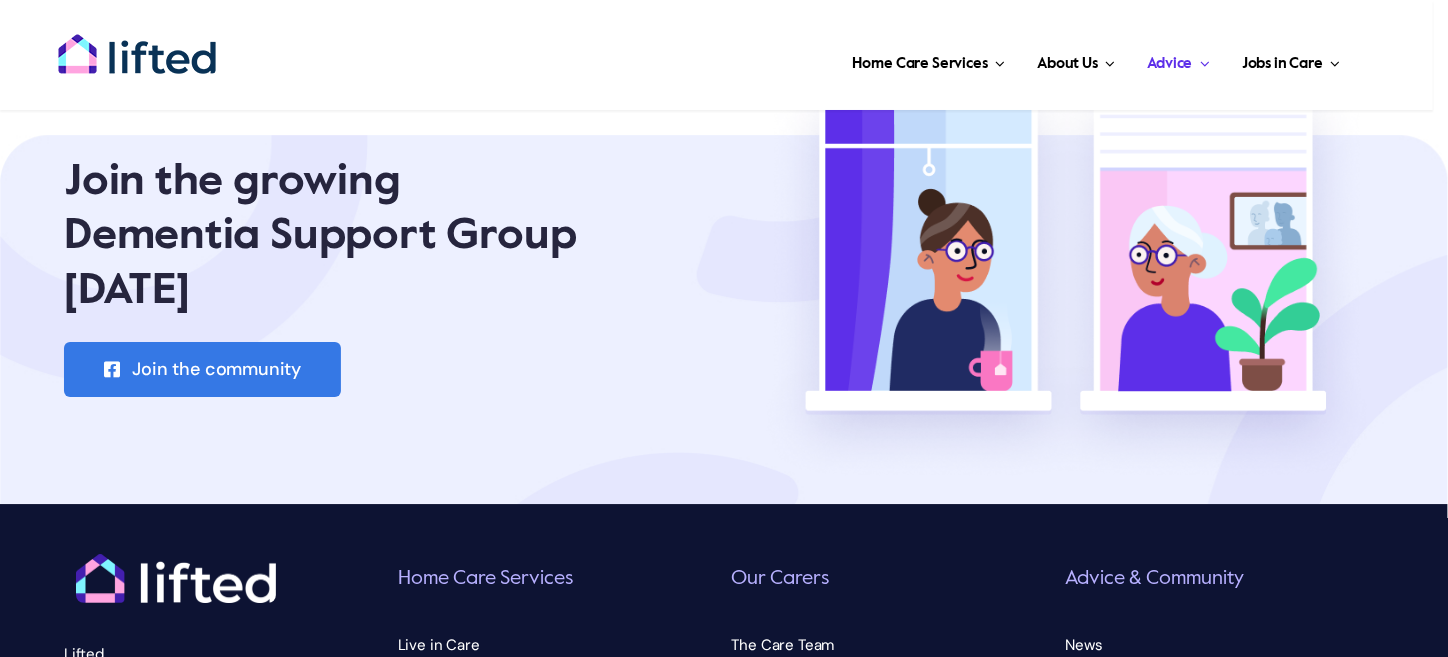click on "Join the community" at bounding box center (216, 369) 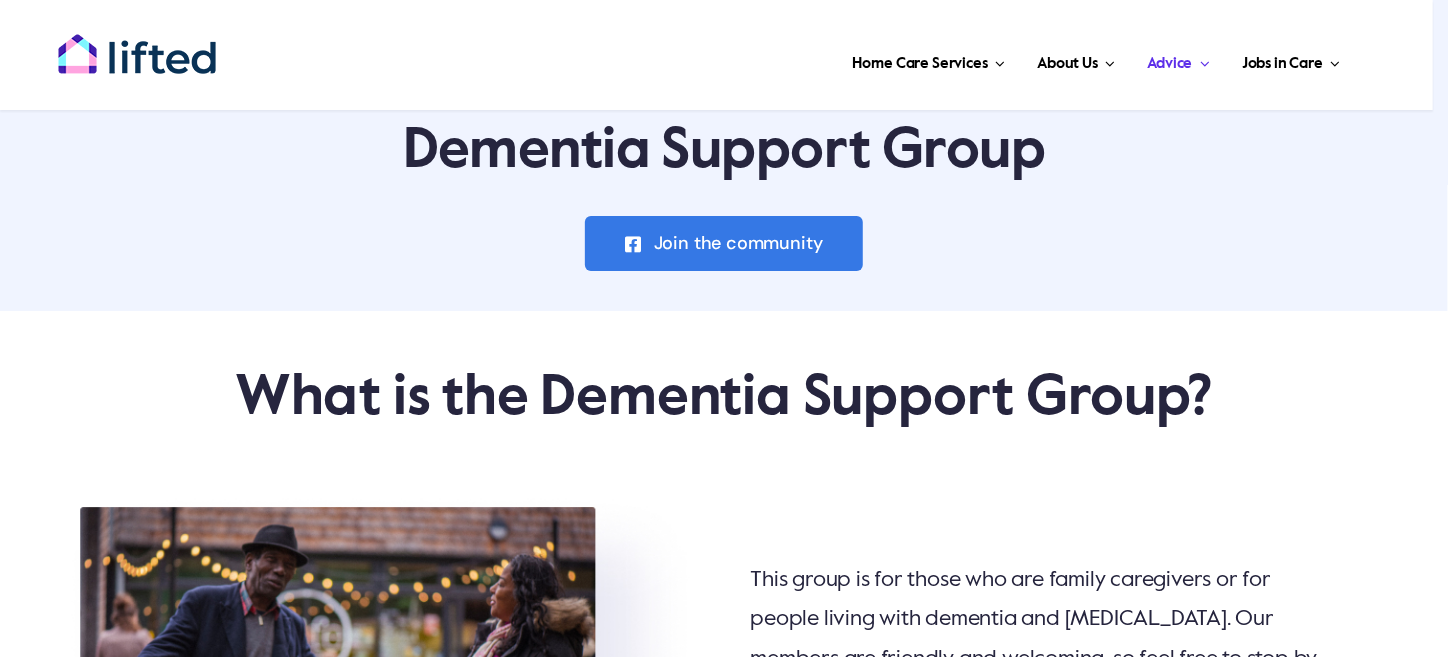 scroll, scrollTop: 0, scrollLeft: 0, axis: both 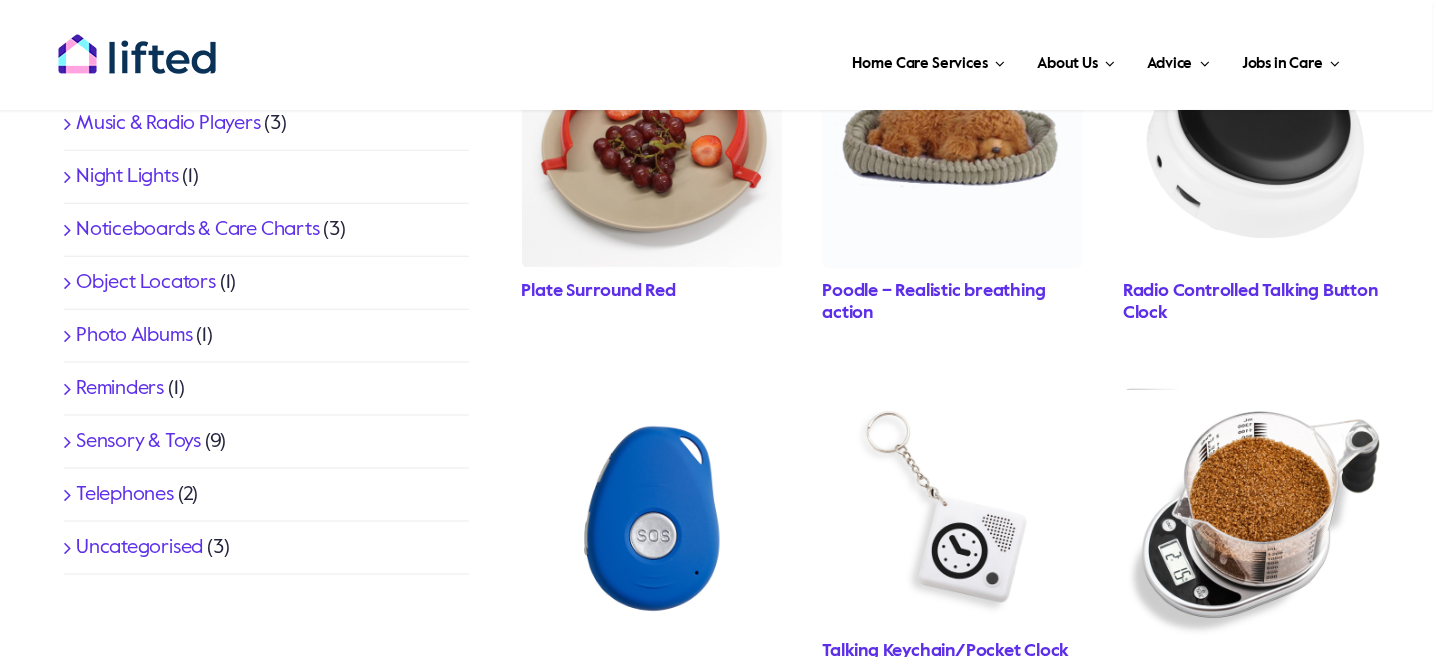 click on "Telephones" at bounding box center (125, 495) 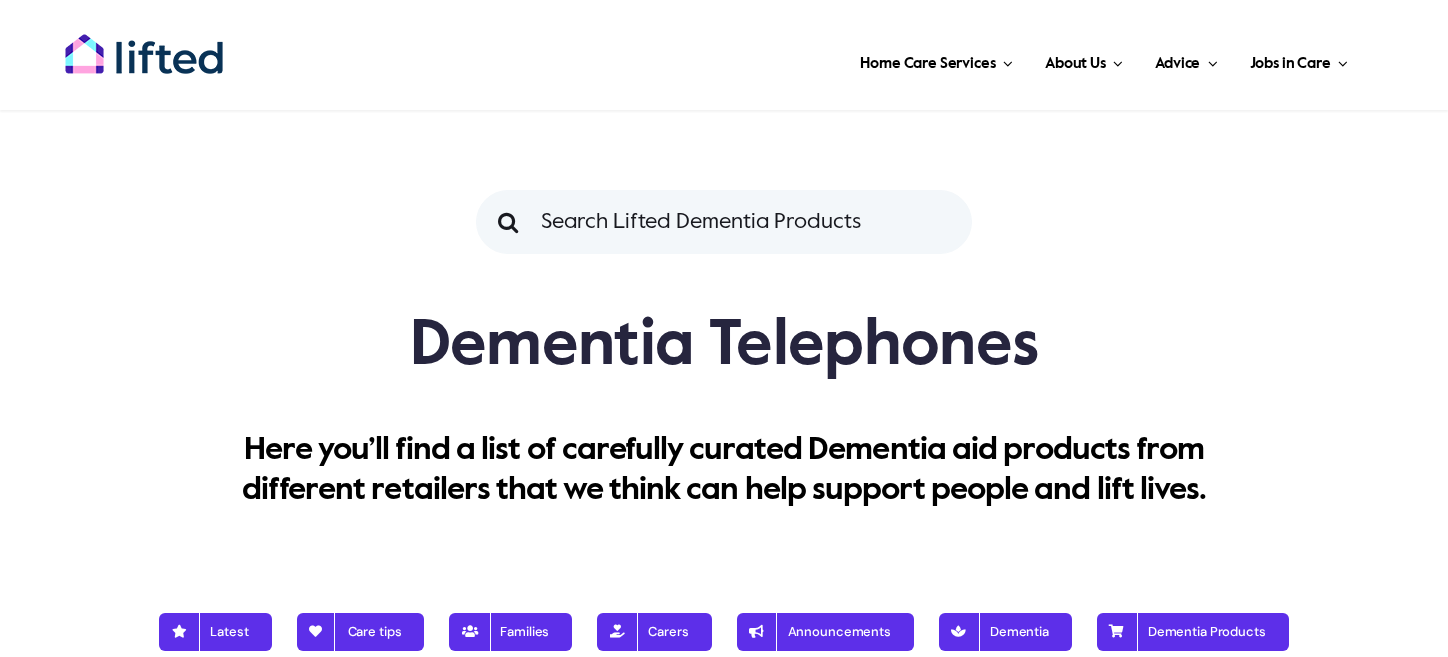 scroll, scrollTop: 300, scrollLeft: 0, axis: vertical 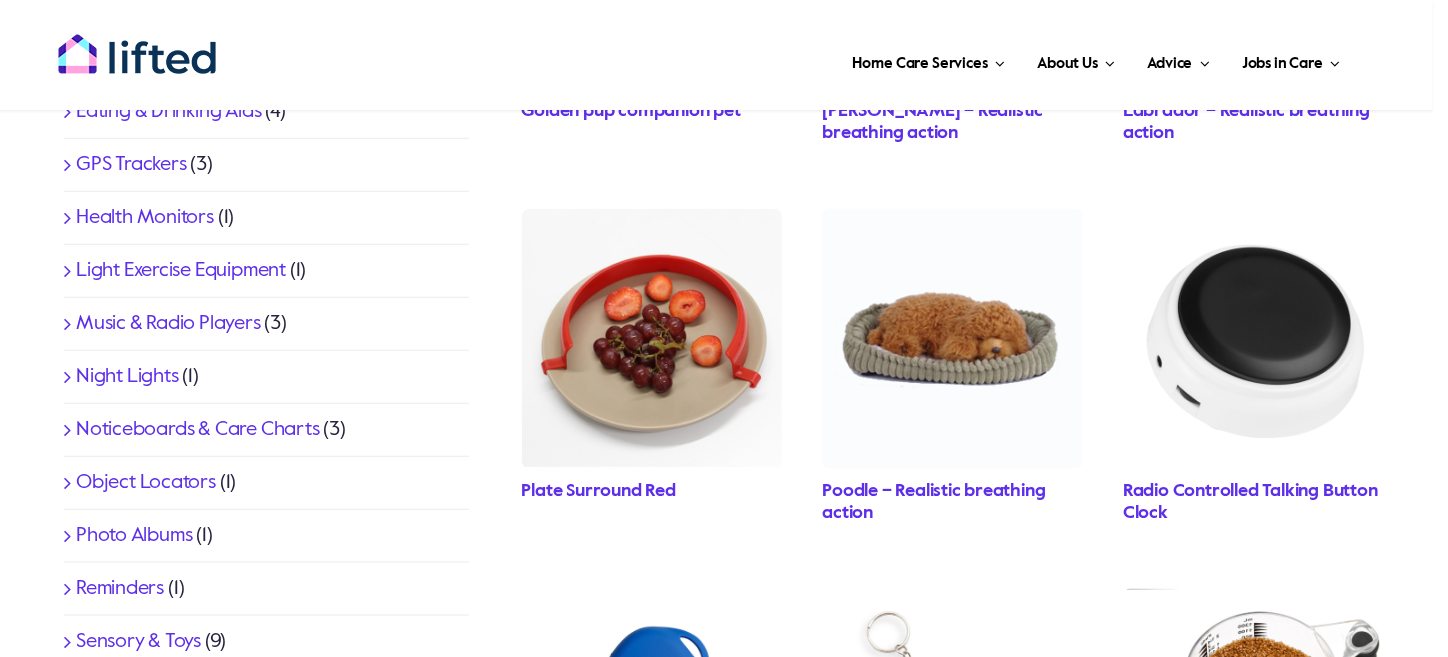 click on "Music & Radio Players" at bounding box center [168, 324] 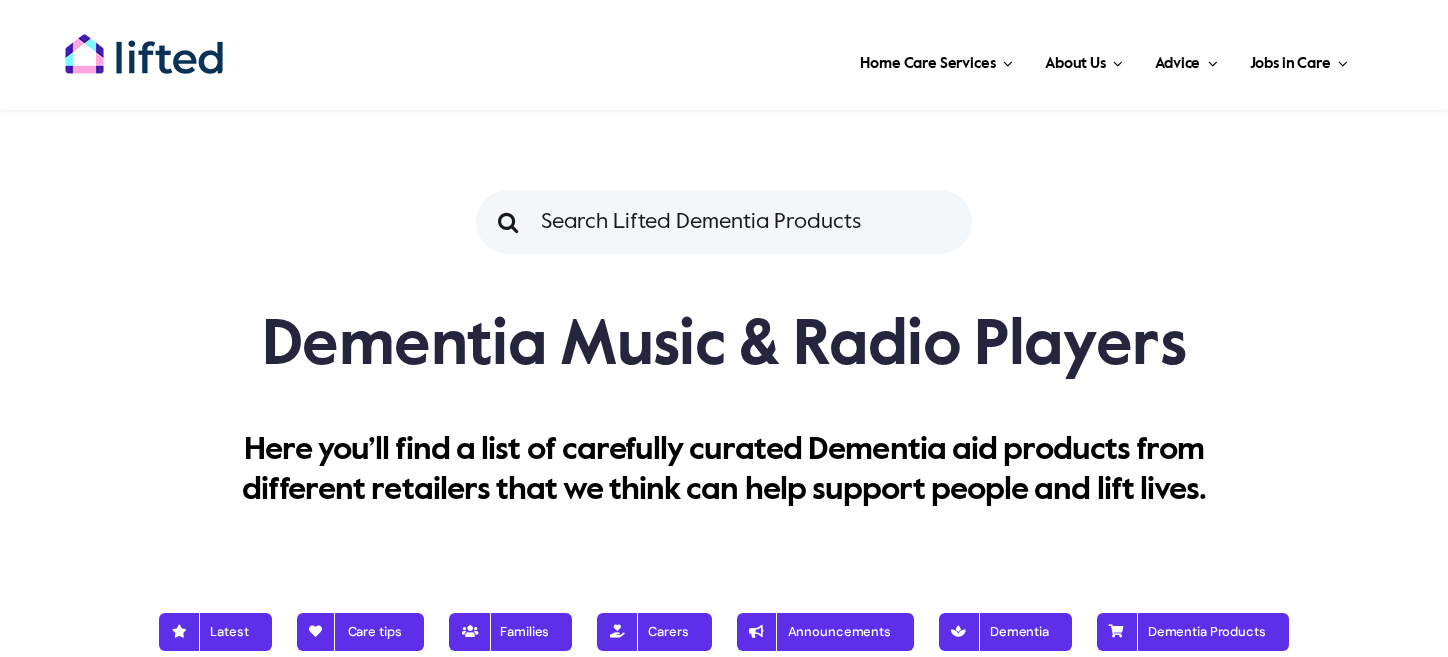 scroll, scrollTop: 0, scrollLeft: 0, axis: both 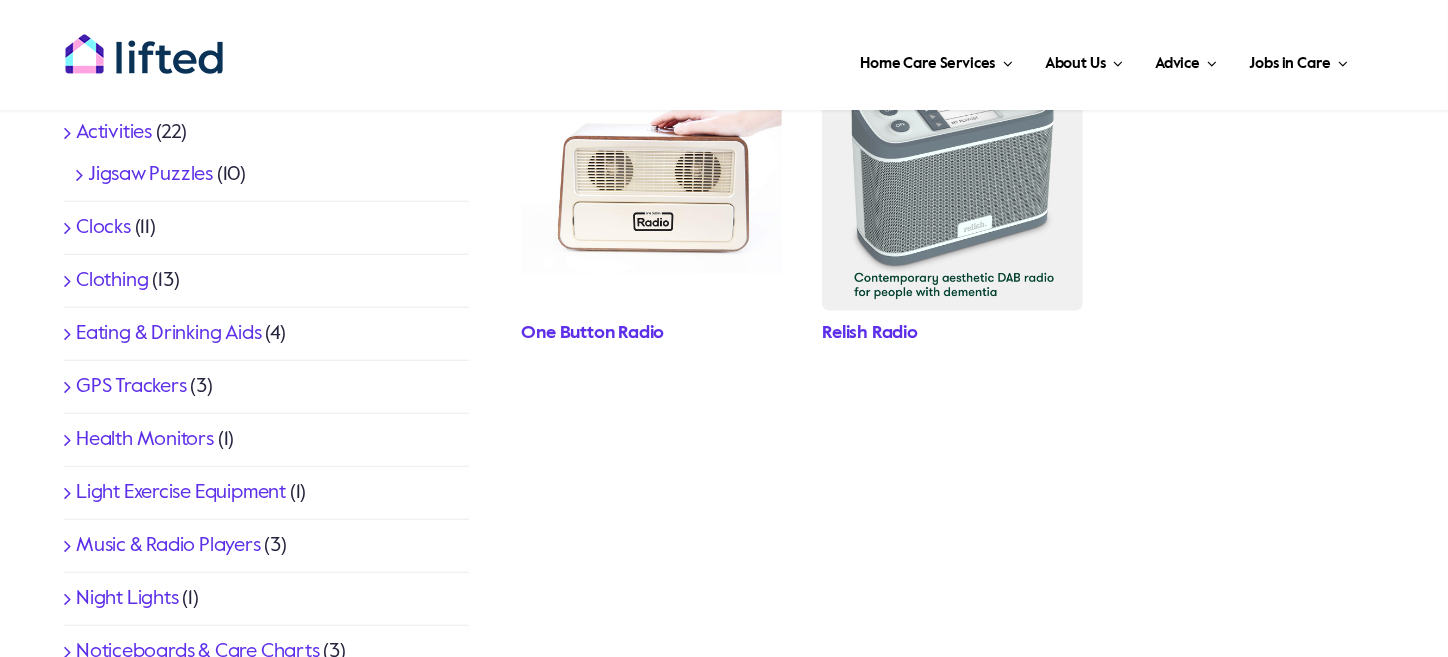 click on "Relish Radio" at bounding box center [870, 333] 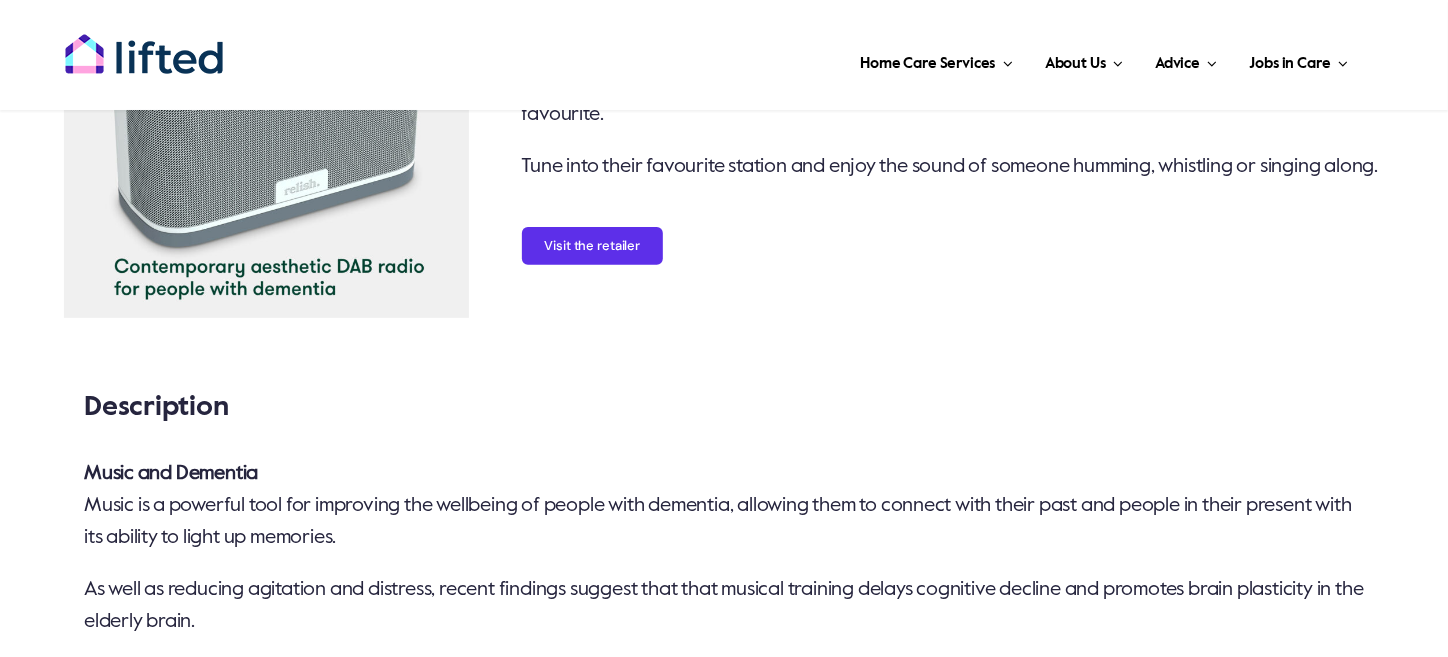 scroll, scrollTop: 0, scrollLeft: 0, axis: both 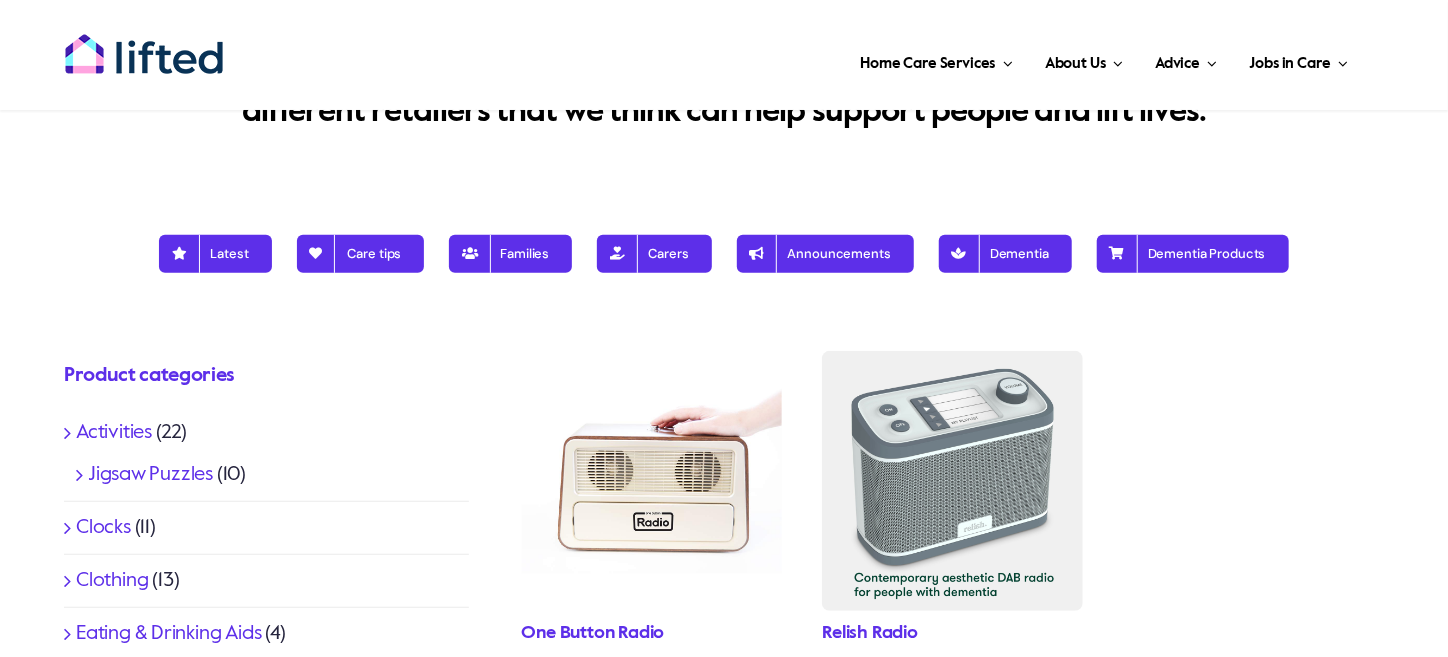 click at bounding box center (652, 481) 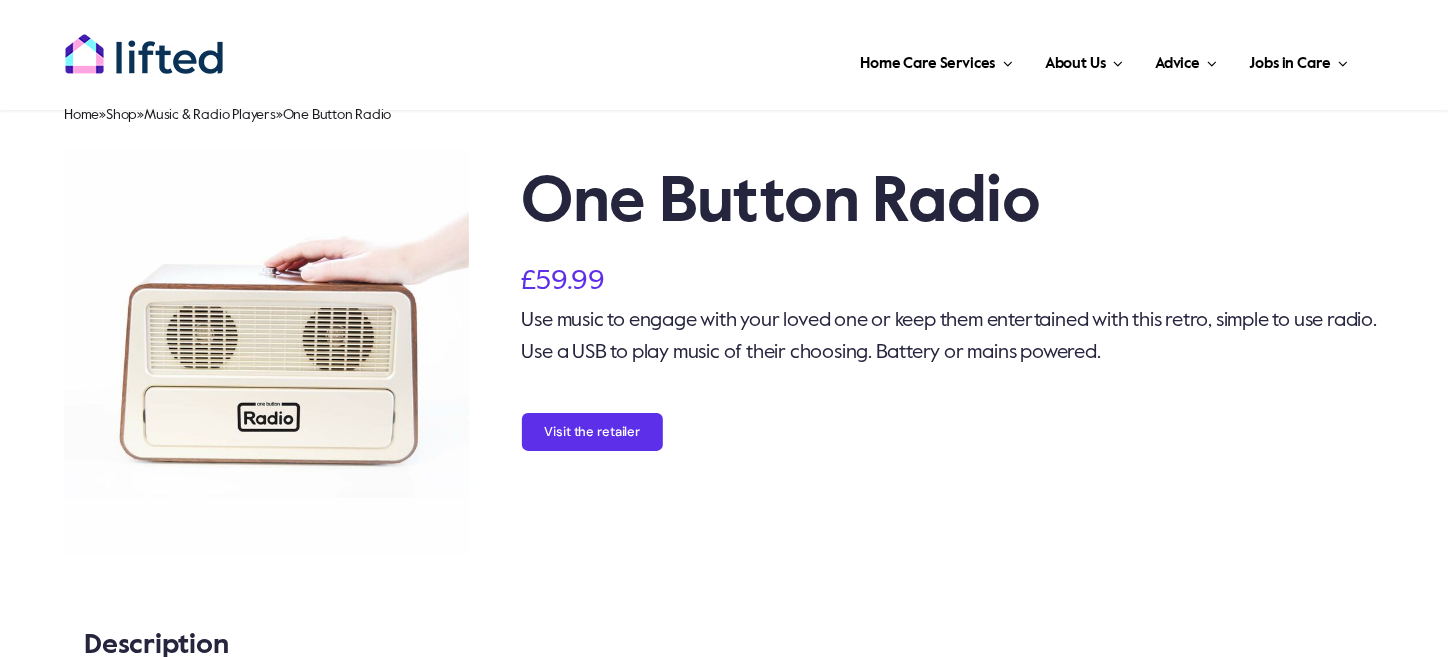 scroll, scrollTop: 0, scrollLeft: 0, axis: both 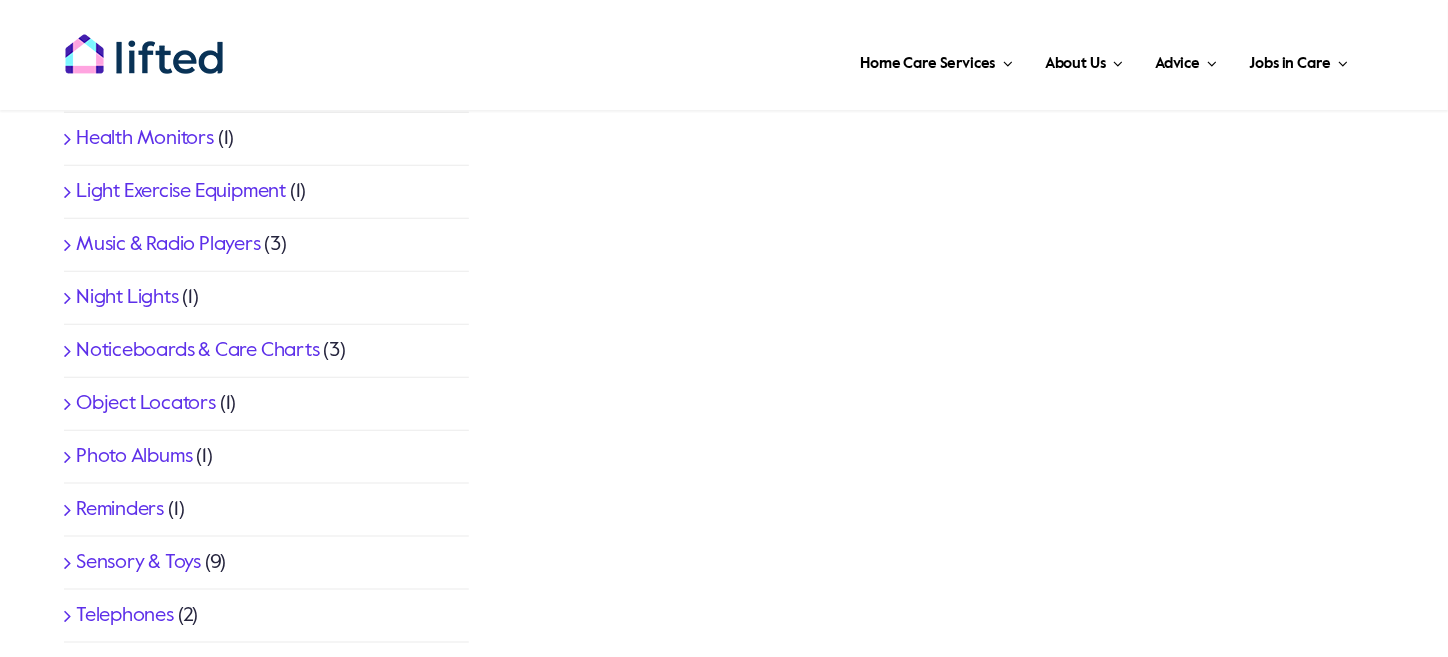 click on "Music & Radio Players" at bounding box center [168, 245] 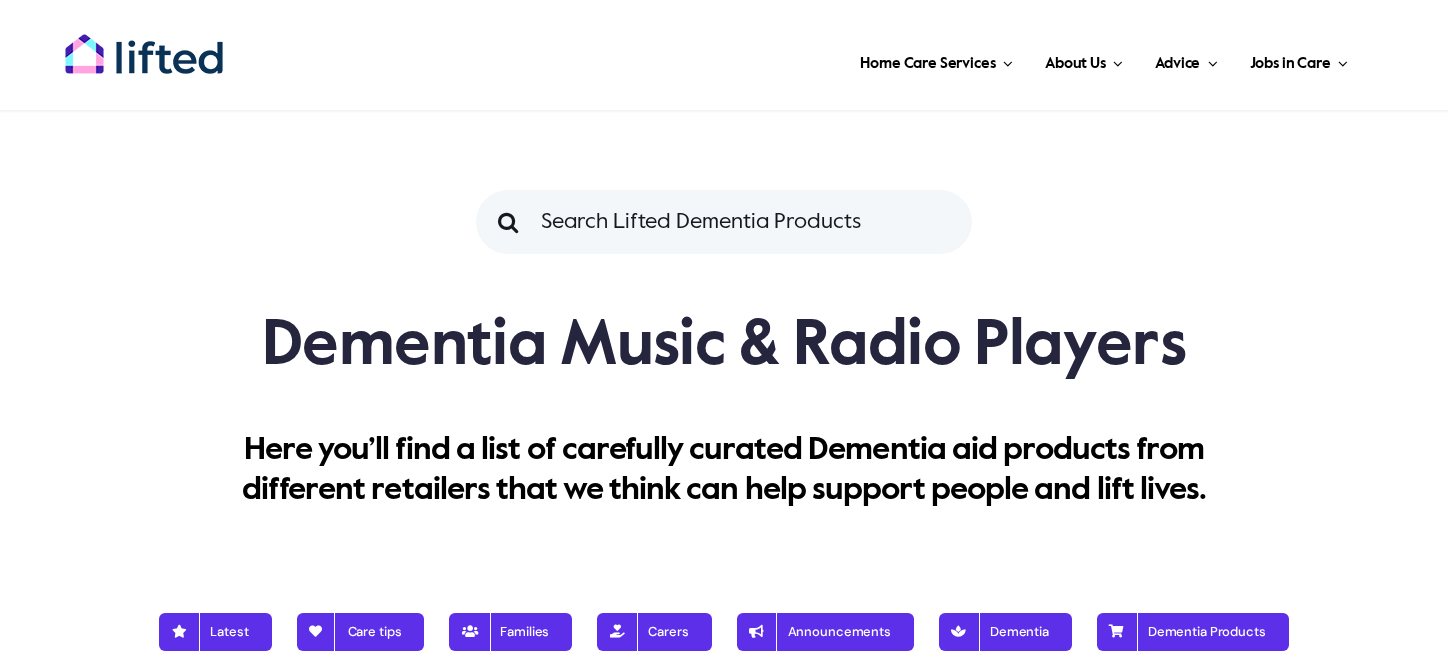 scroll, scrollTop: 0, scrollLeft: 0, axis: both 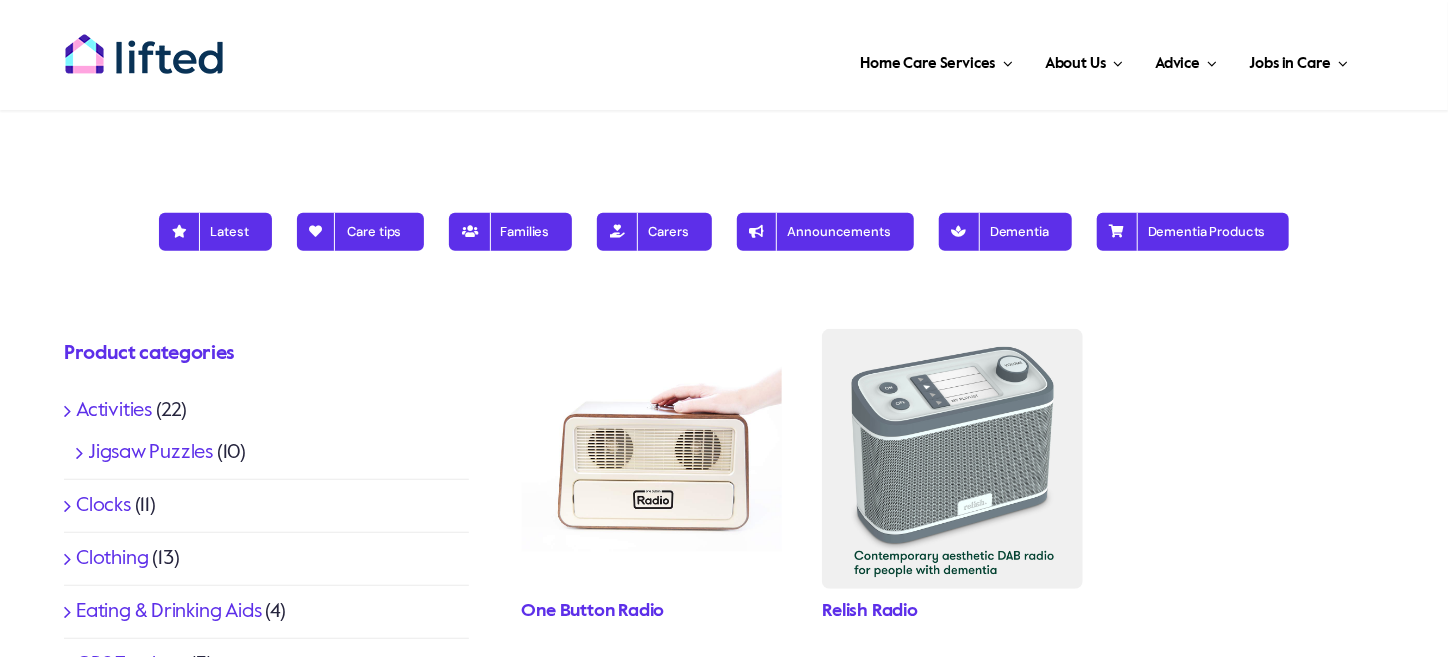 click at bounding box center (652, 459) 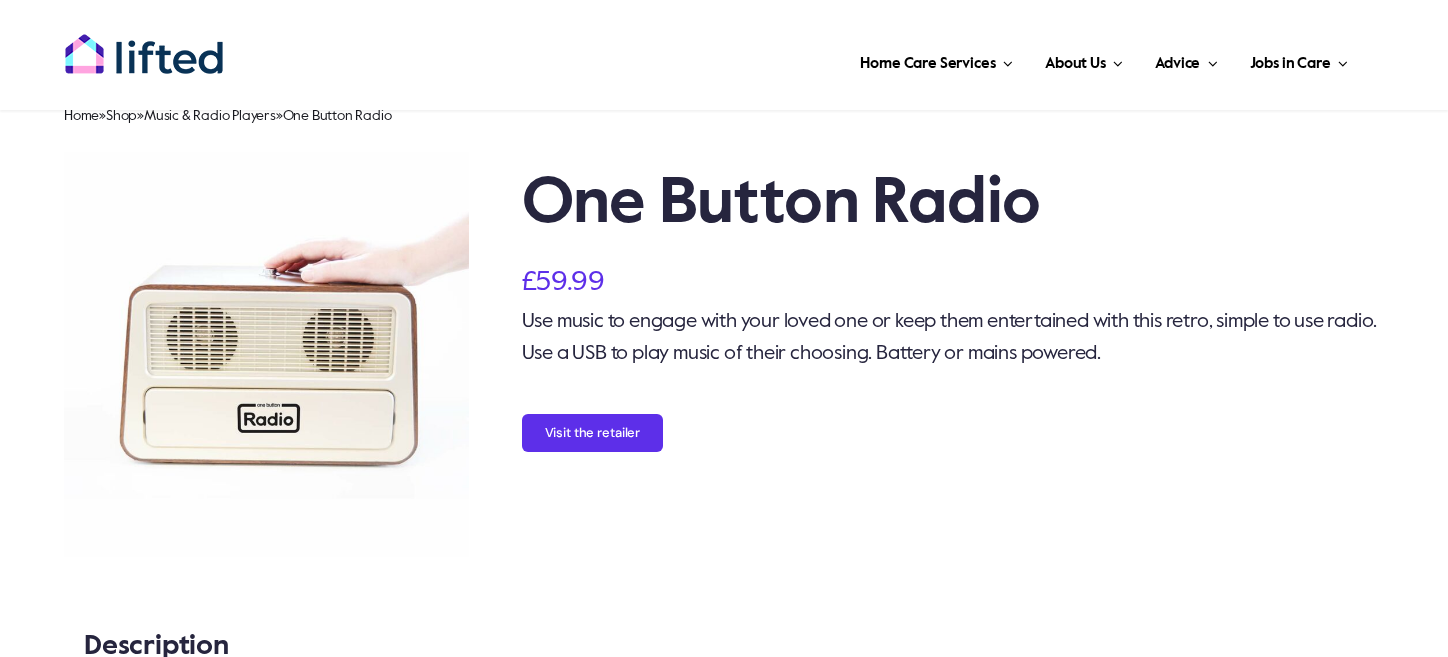 scroll, scrollTop: 96, scrollLeft: 0, axis: vertical 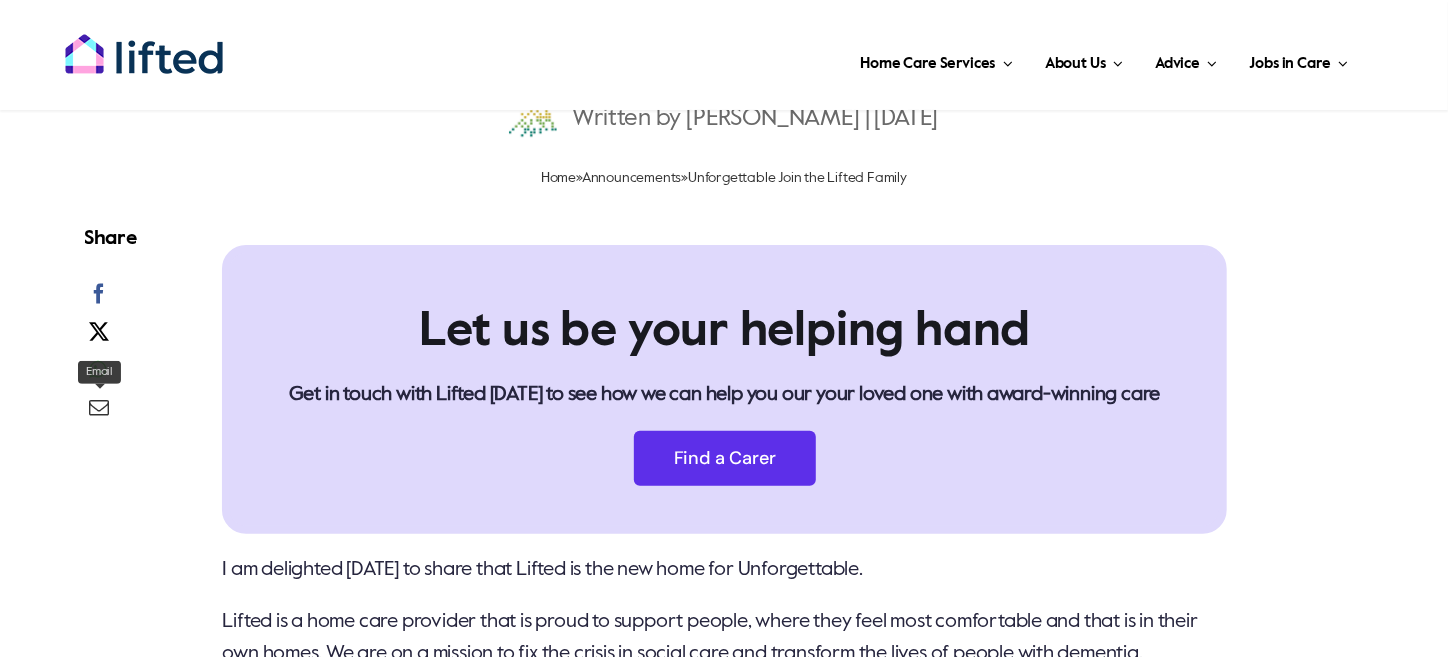 click at bounding box center (100, 408) 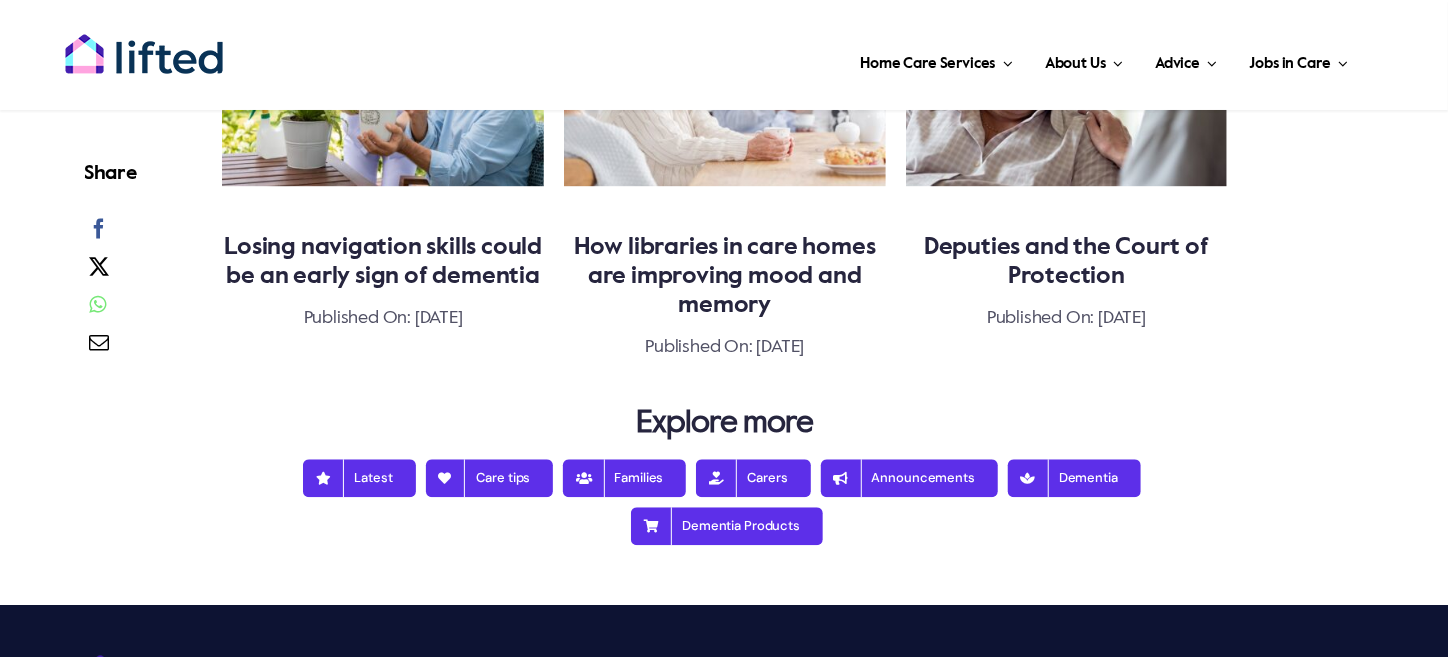 scroll, scrollTop: 2200, scrollLeft: 0, axis: vertical 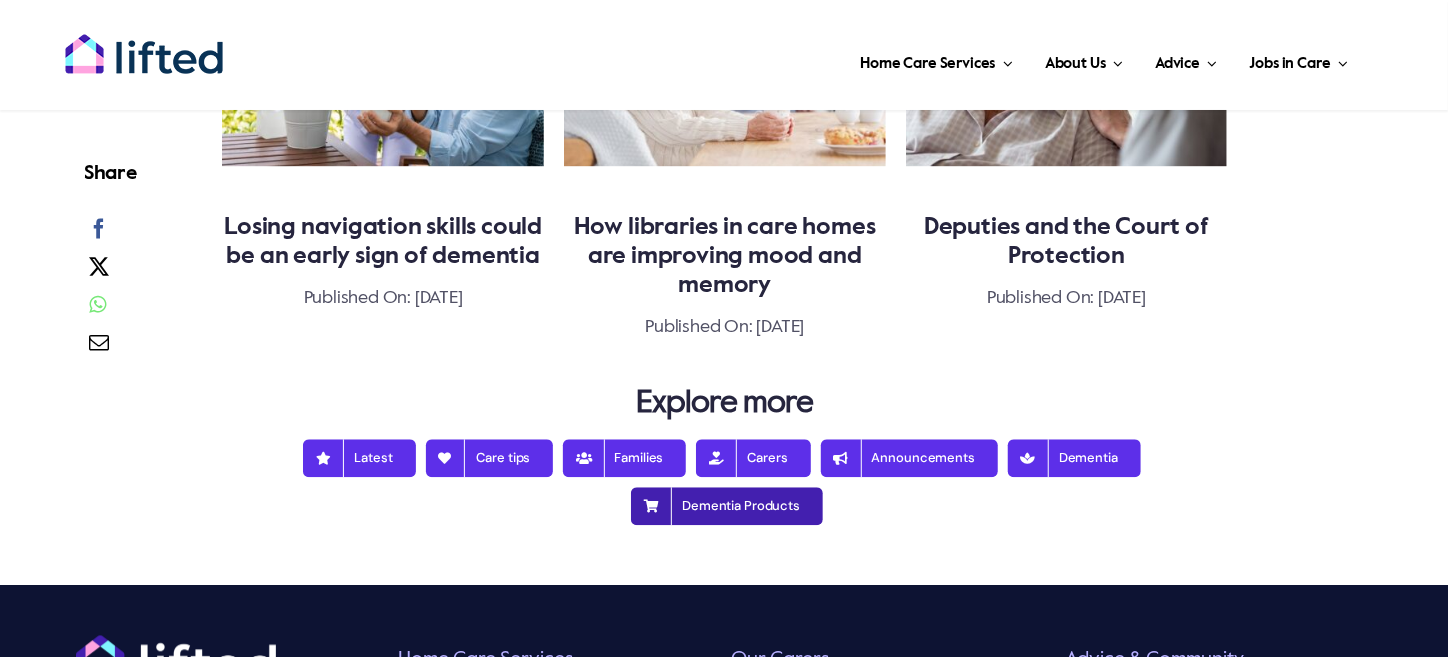 click on "Dementia Products" at bounding box center (727, 506) 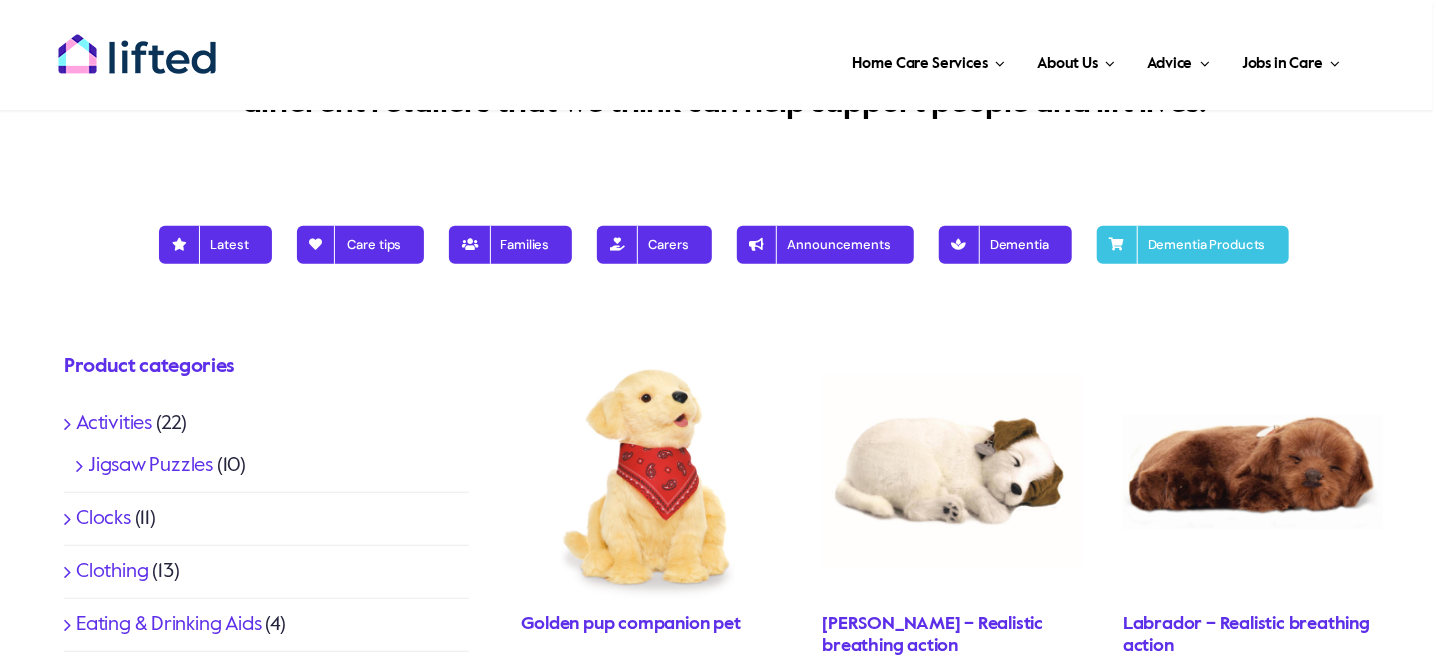 scroll, scrollTop: 400, scrollLeft: 0, axis: vertical 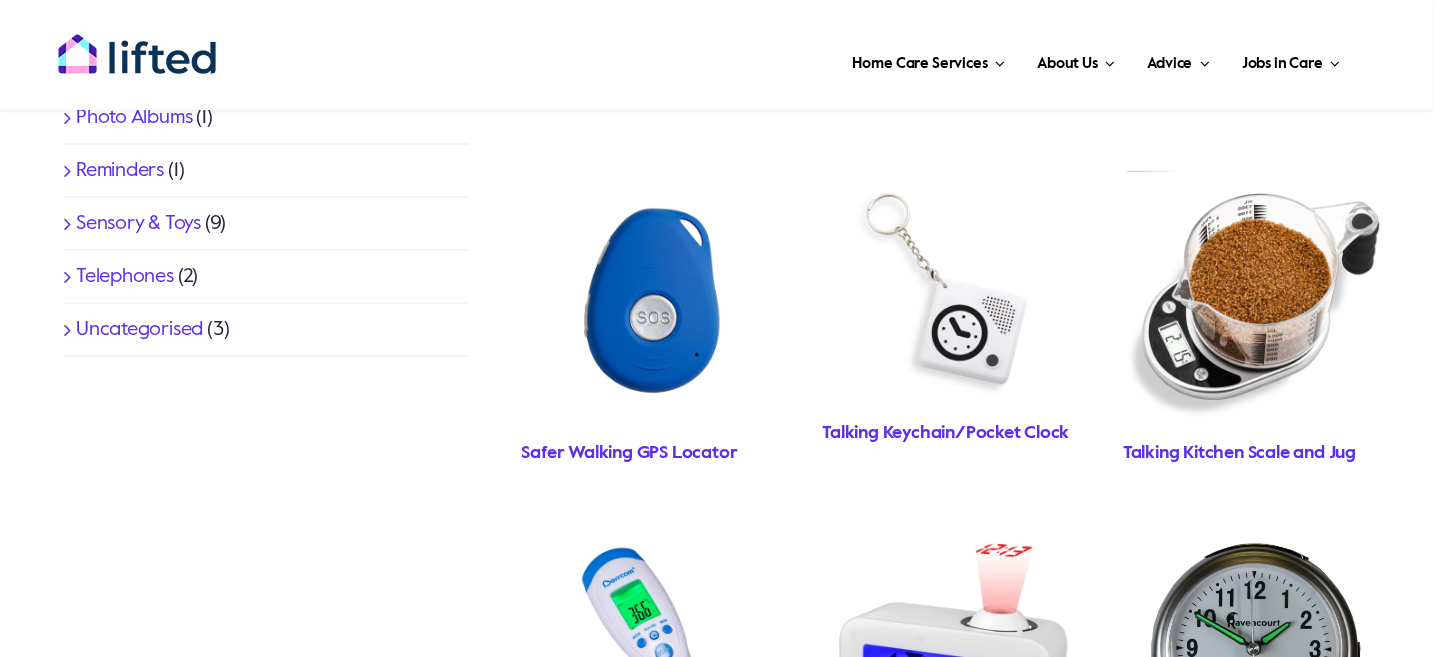 click on "Uncategorised" at bounding box center (139, 330) 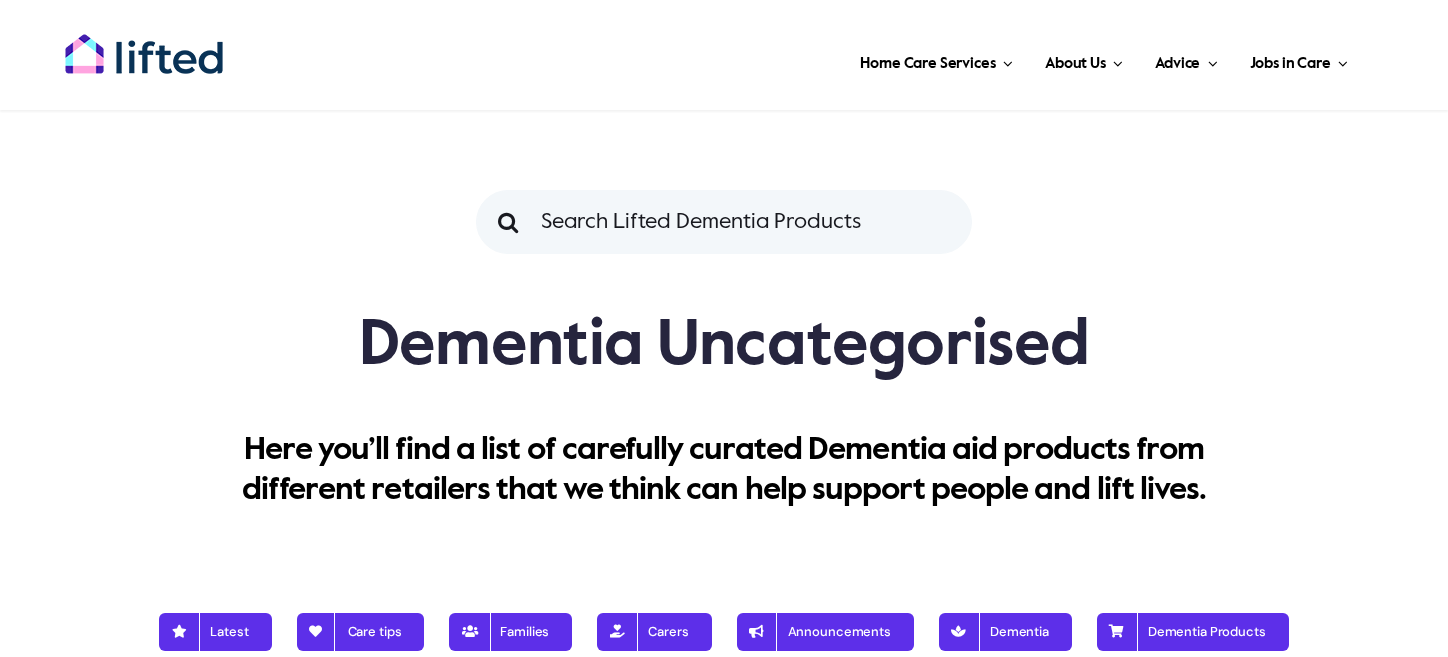 scroll, scrollTop: 0, scrollLeft: 0, axis: both 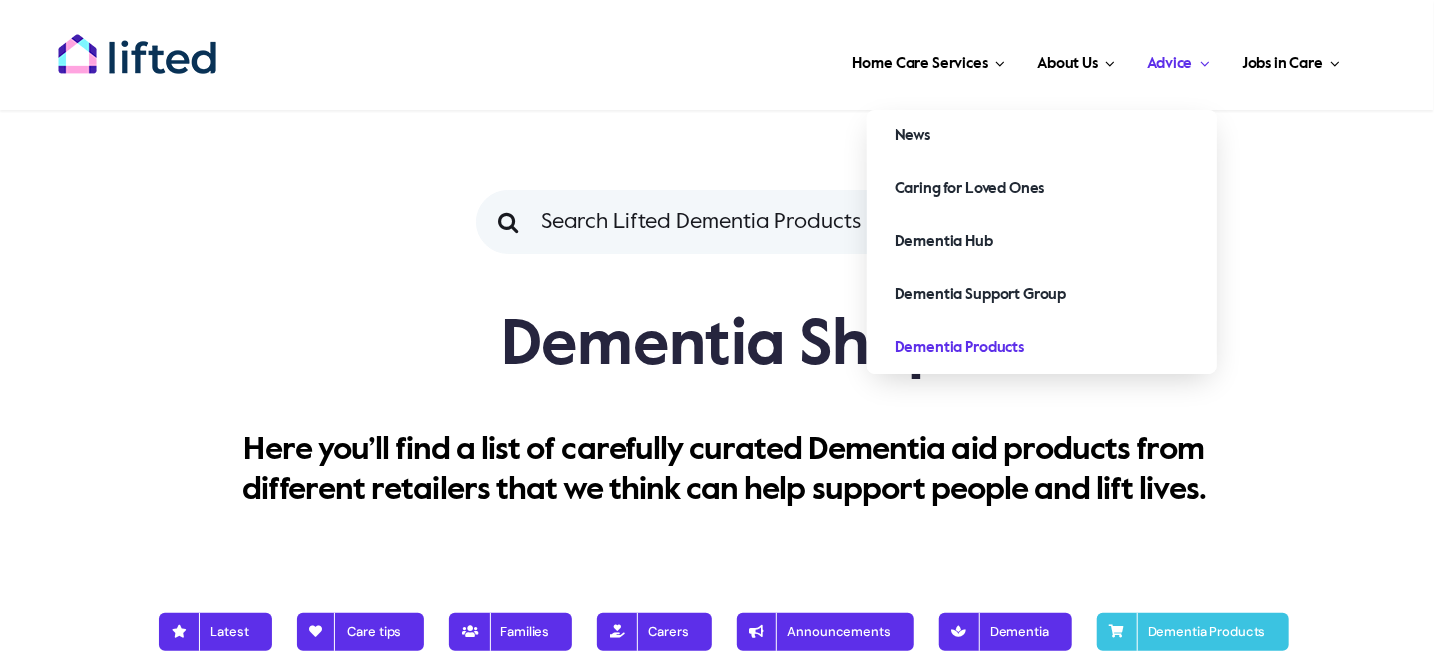 click on "Advice" at bounding box center [1170, 64] 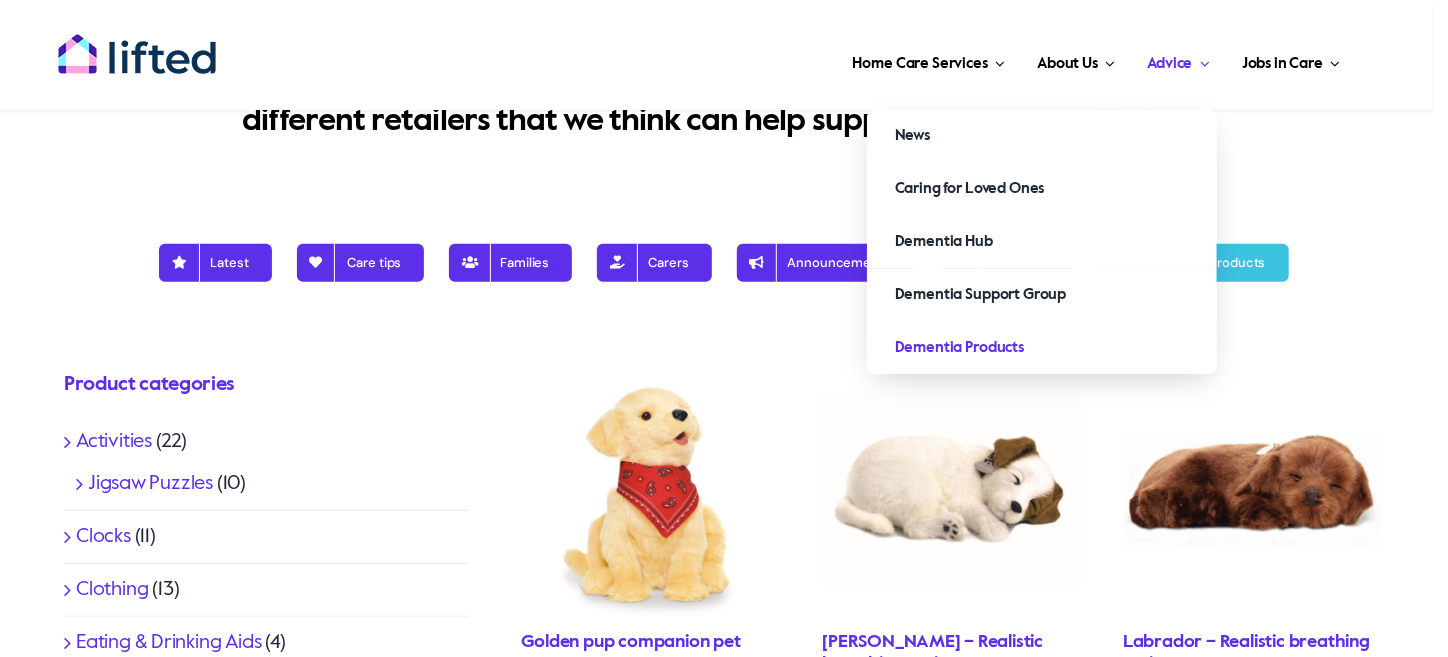 scroll, scrollTop: 400, scrollLeft: 0, axis: vertical 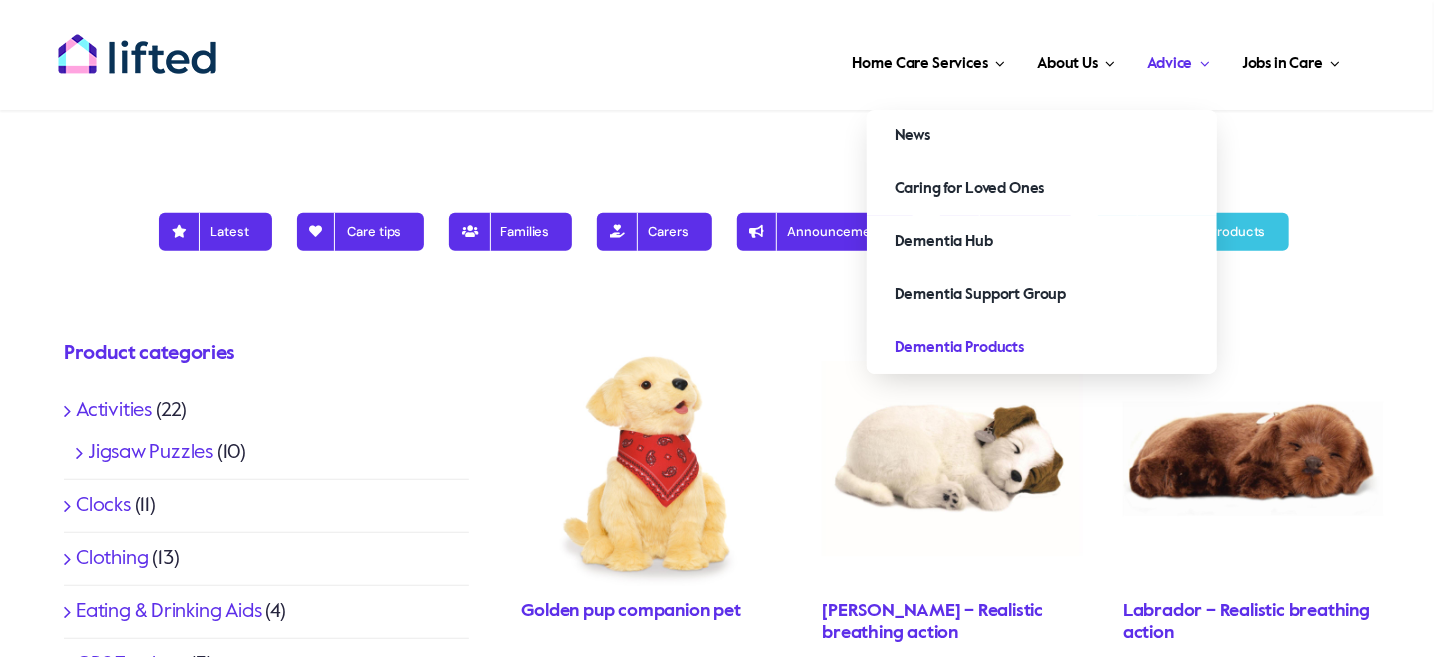 click on "Dementia Products" at bounding box center (959, 348) 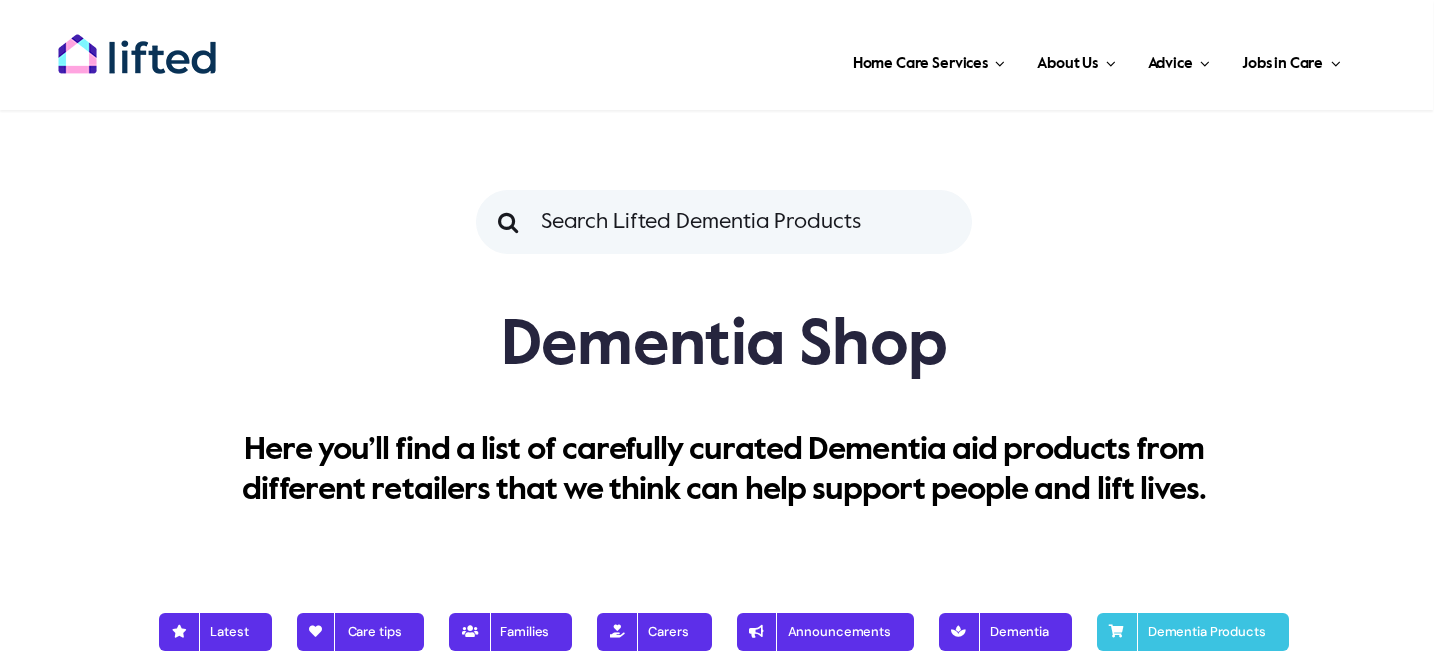 scroll, scrollTop: 0, scrollLeft: 0, axis: both 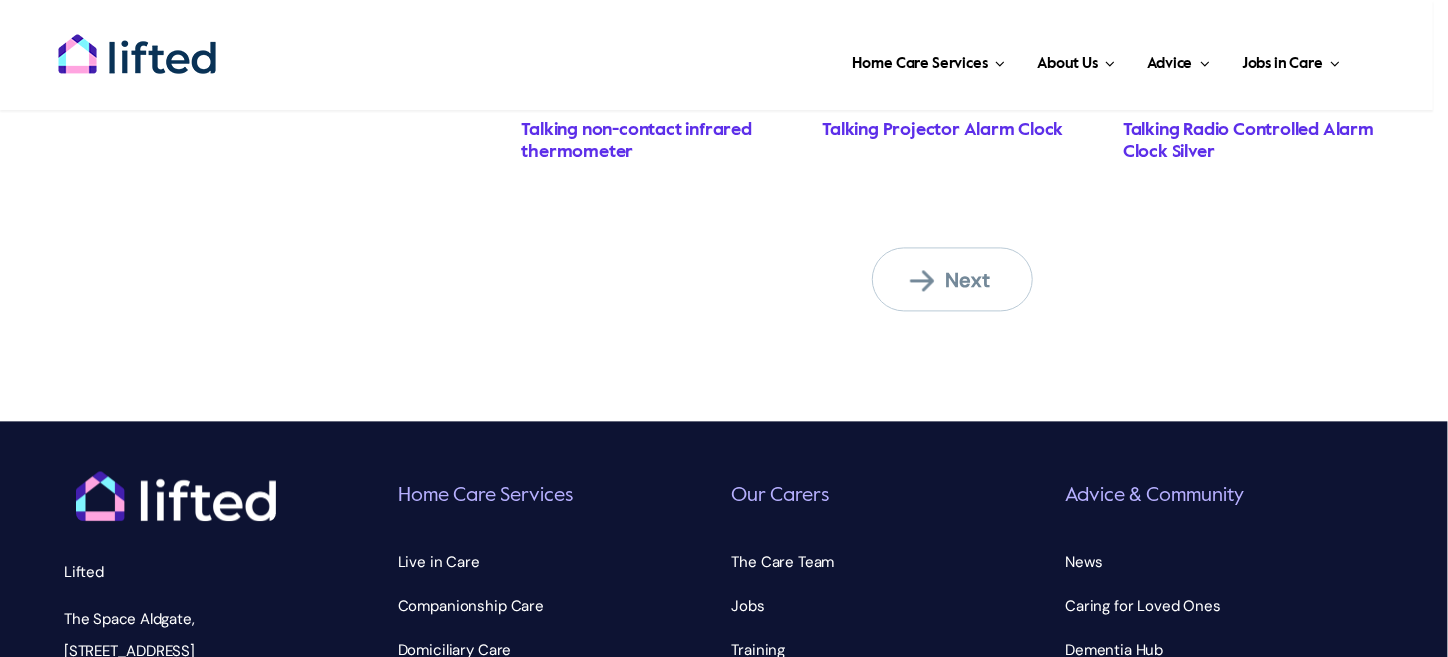 click on "Next" at bounding box center (965, 280) 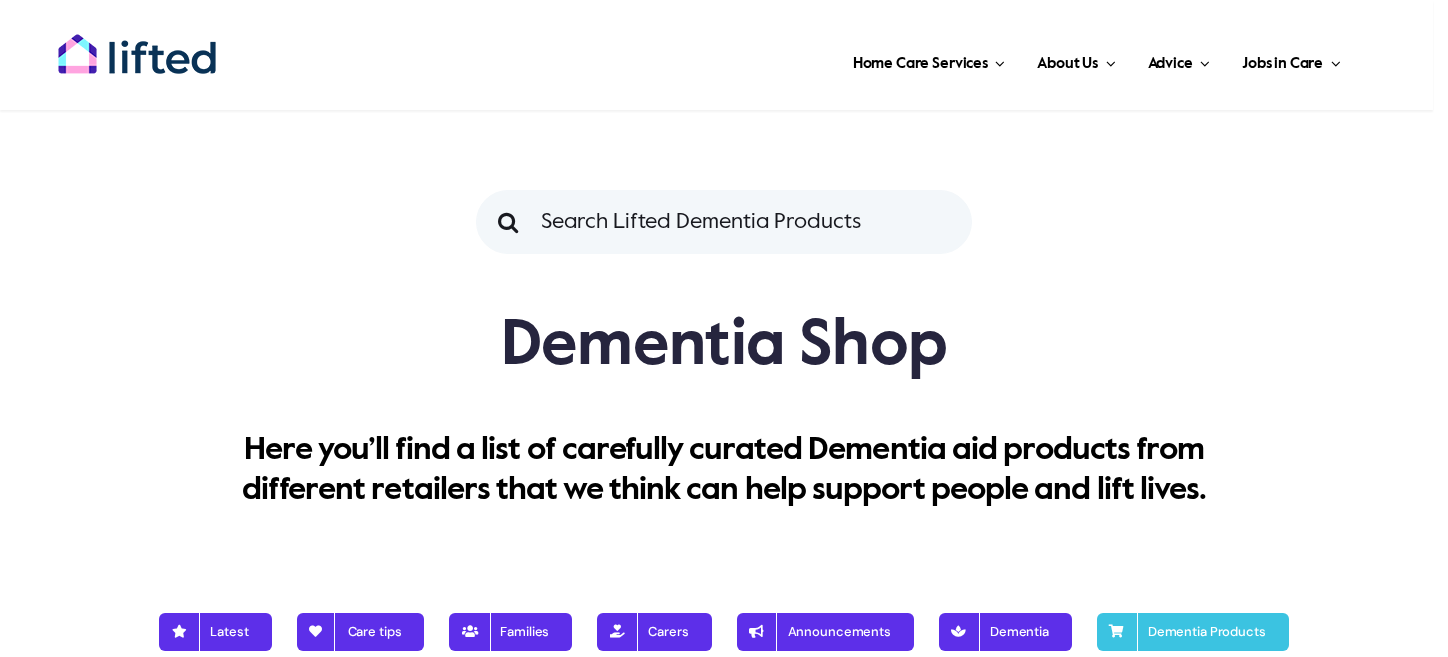 scroll, scrollTop: 1, scrollLeft: 0, axis: vertical 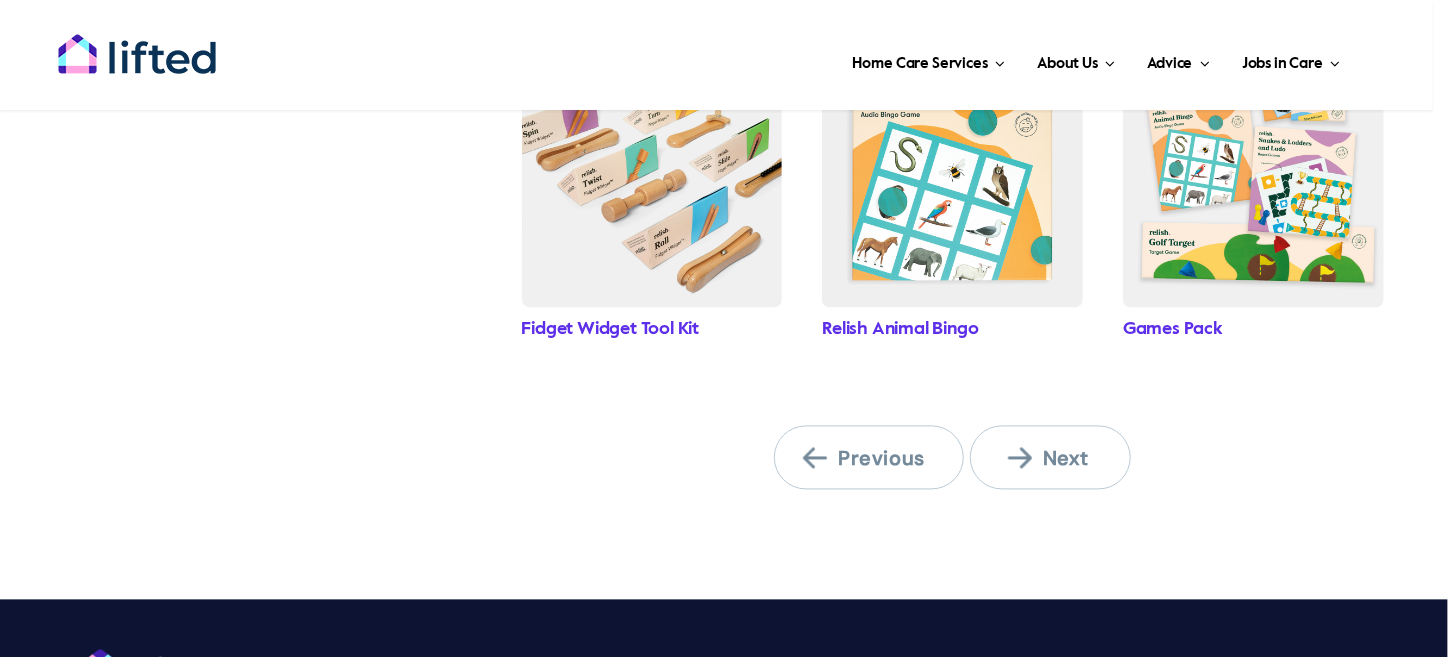 click on "Next" at bounding box center (1063, 459) 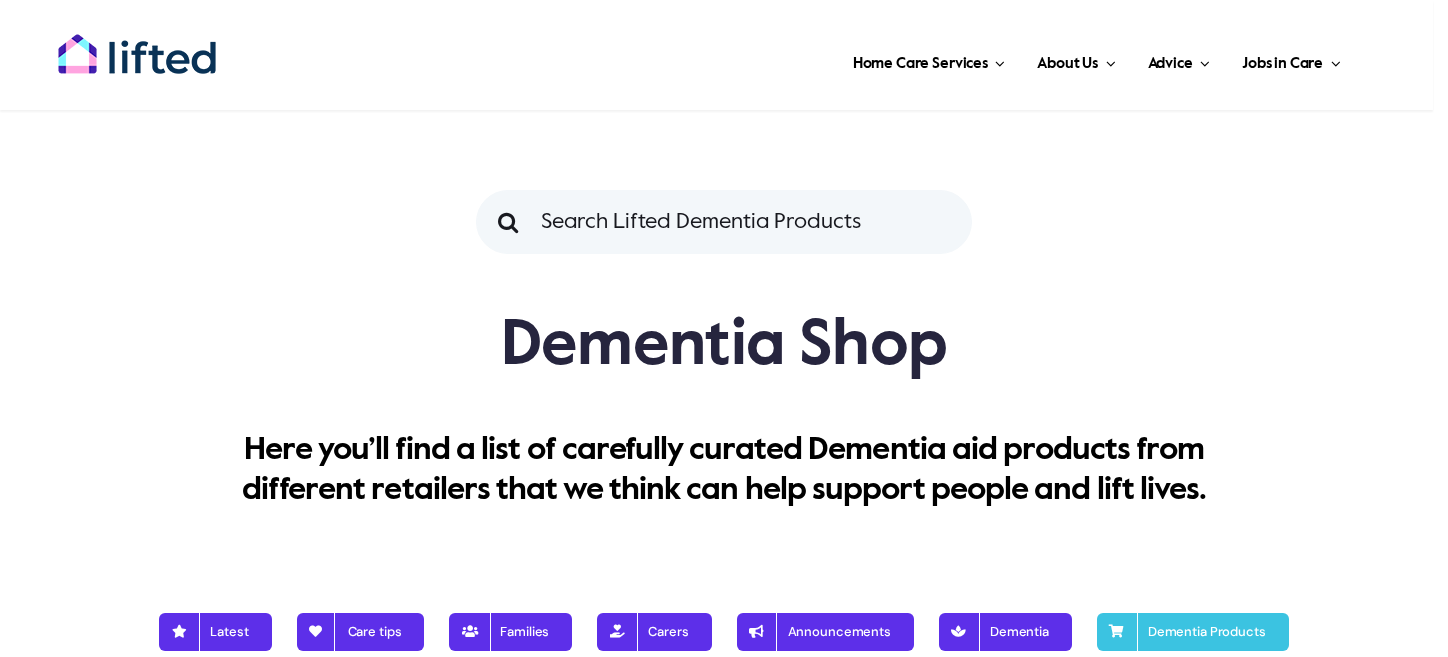 scroll, scrollTop: 315, scrollLeft: 0, axis: vertical 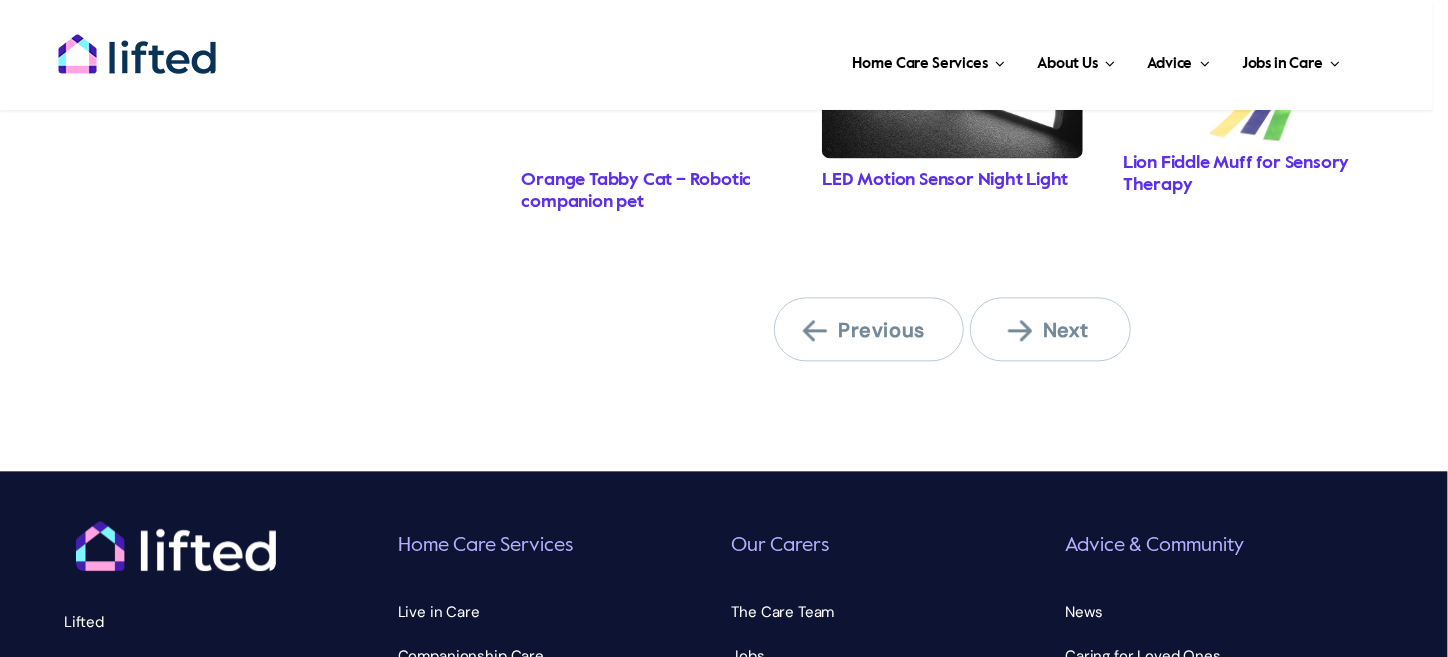 click on "Next" at bounding box center (1063, 330) 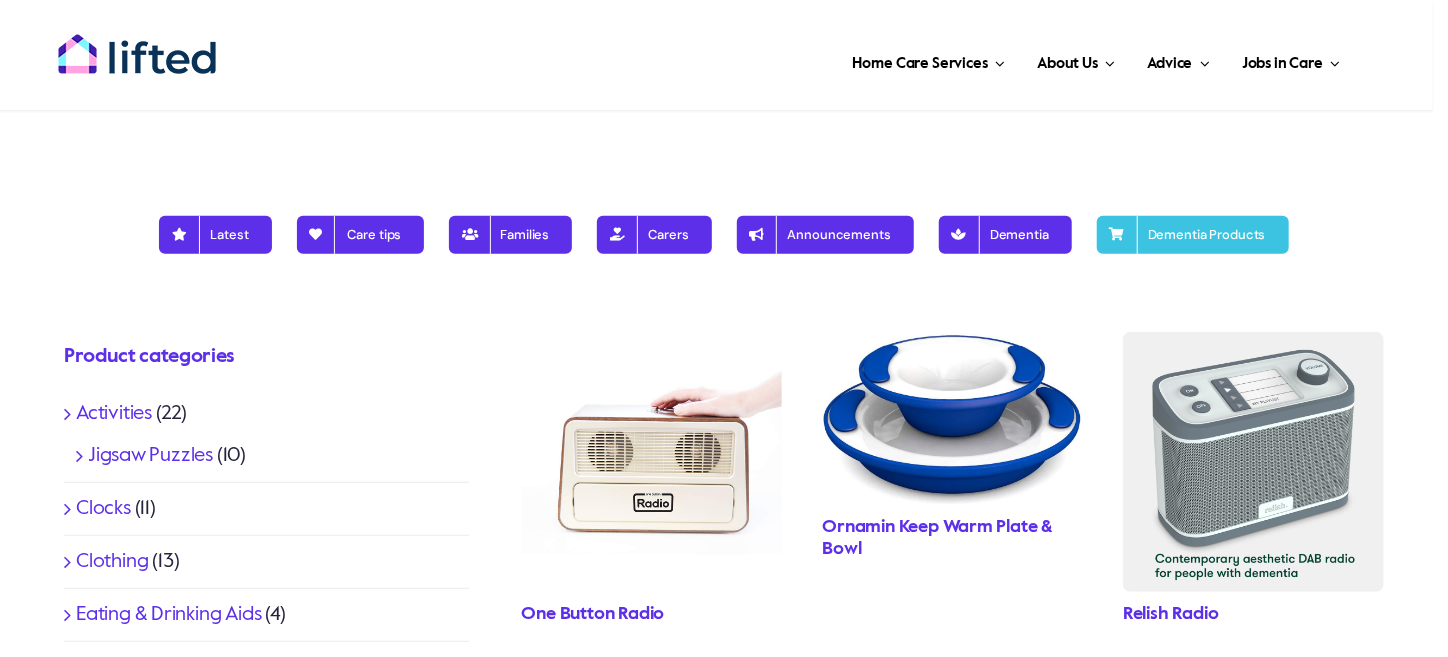 scroll, scrollTop: 0, scrollLeft: 0, axis: both 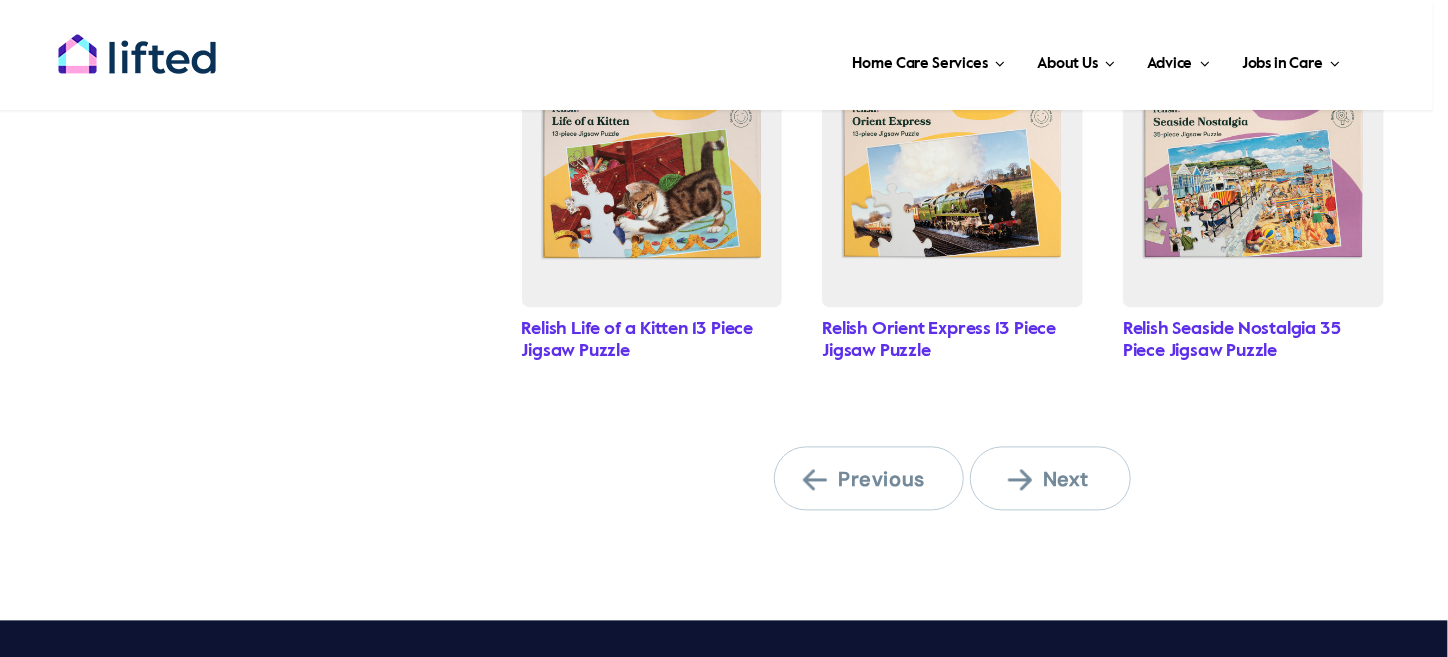 click on "Next" at bounding box center (1063, 480) 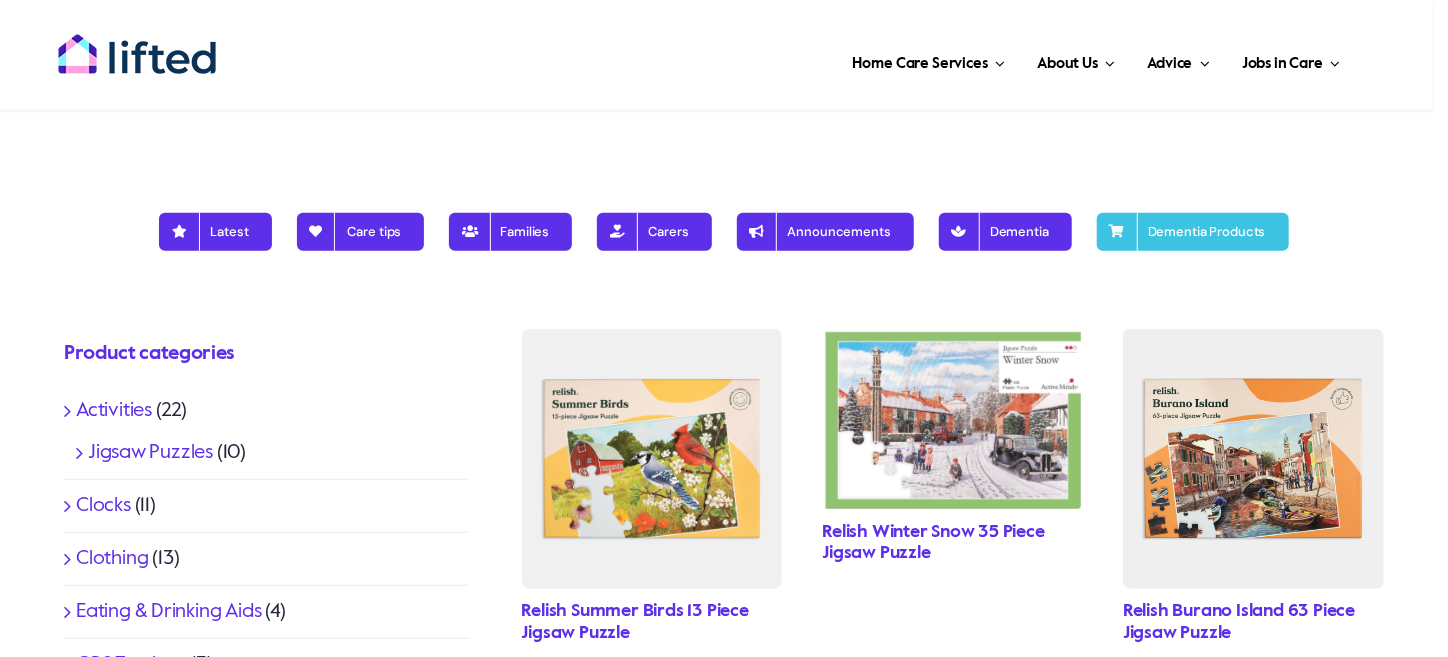 scroll, scrollTop: 400, scrollLeft: 0, axis: vertical 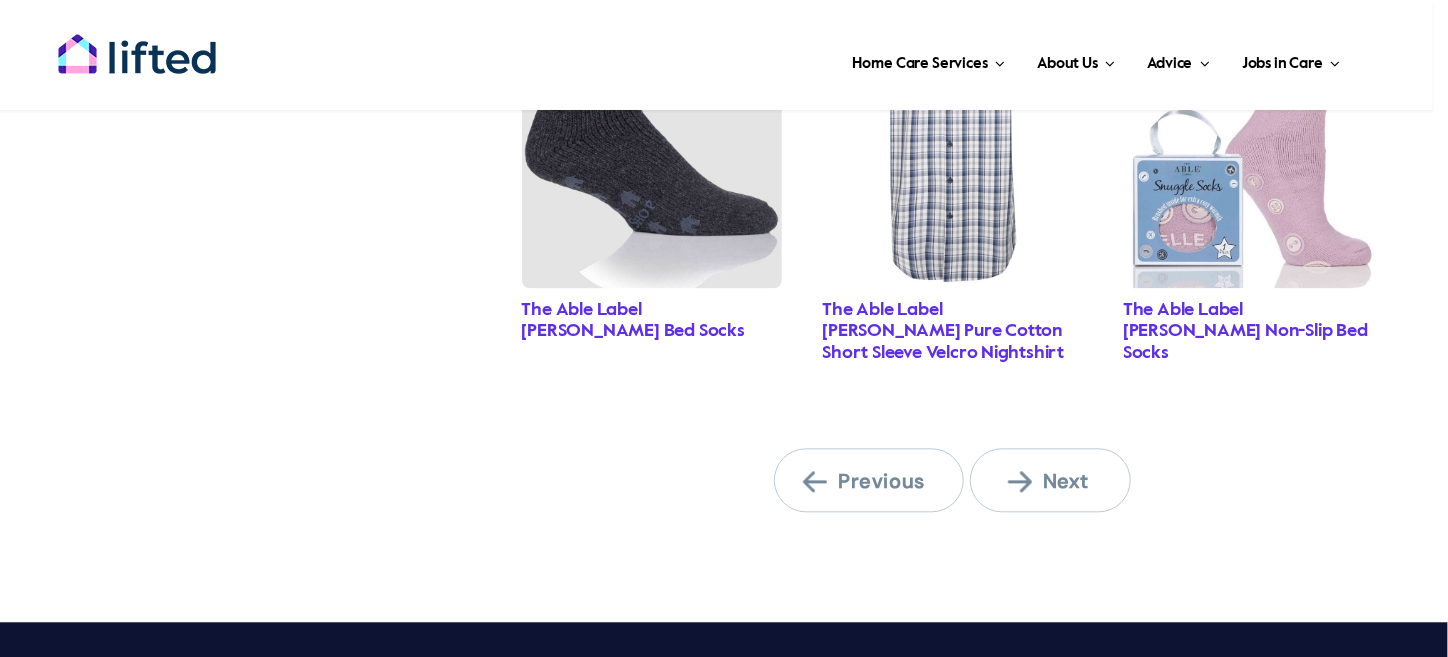 click on "Next" at bounding box center [1063, 481] 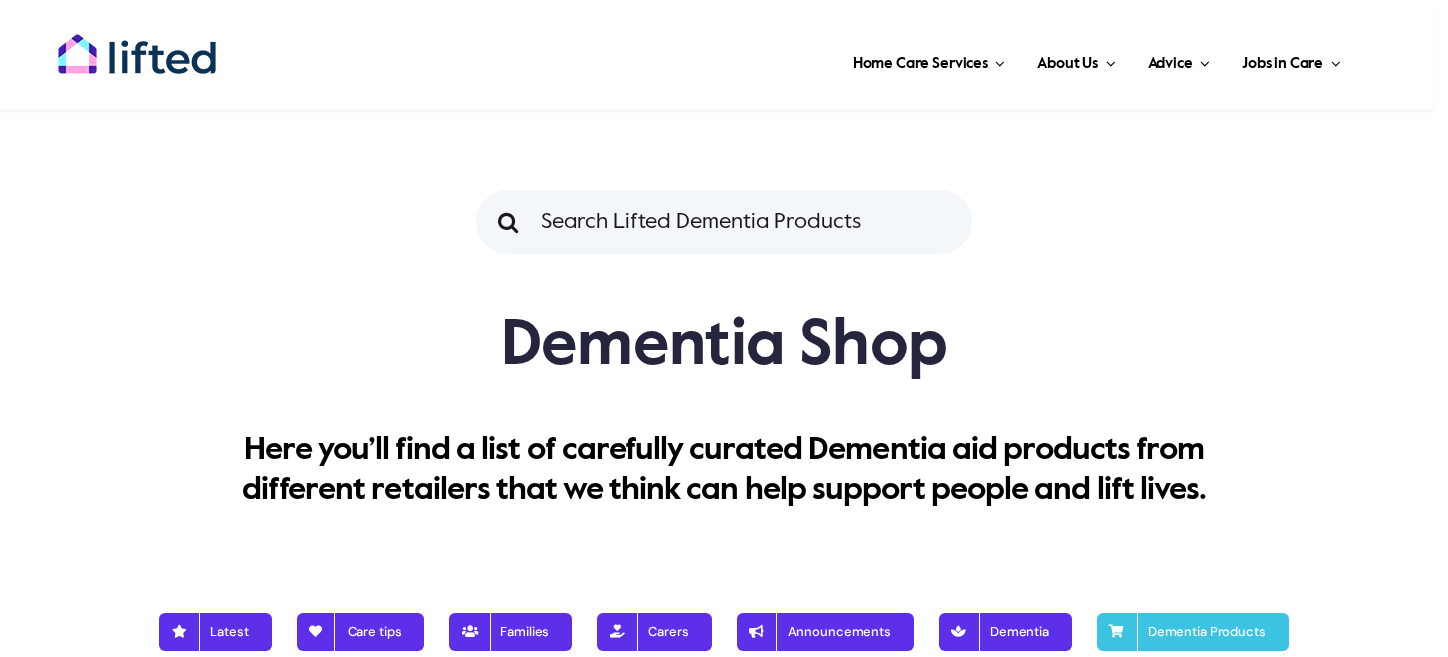 scroll, scrollTop: 0, scrollLeft: 0, axis: both 